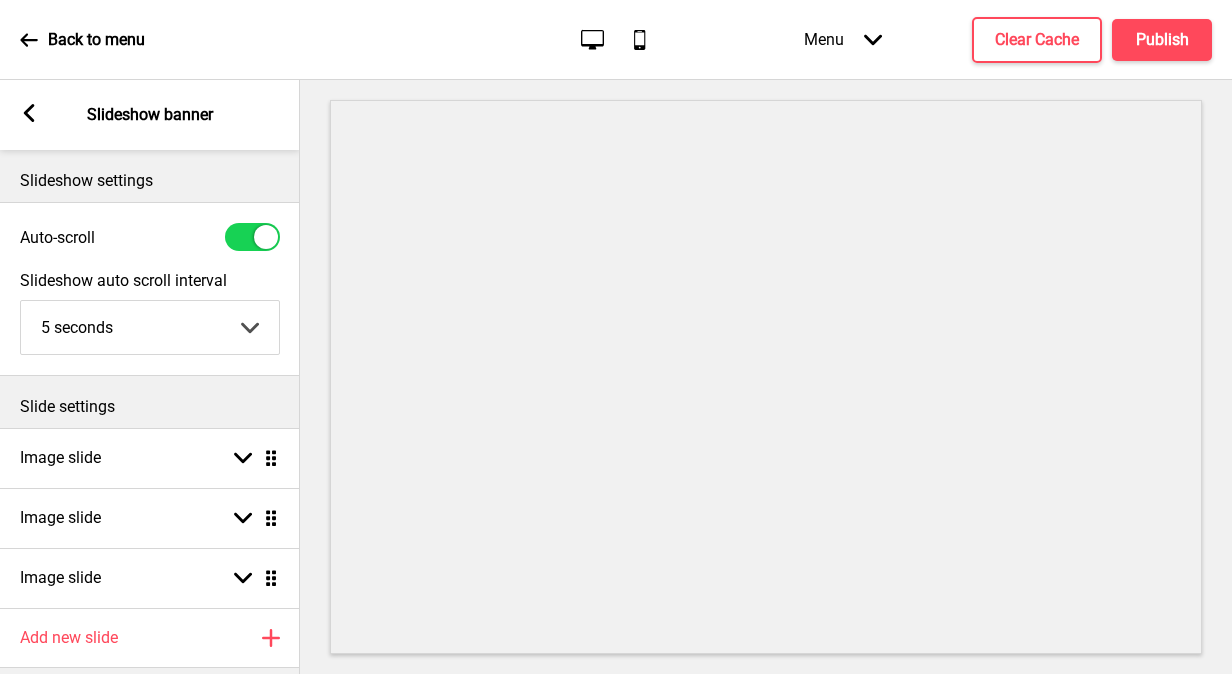 scroll, scrollTop: 0, scrollLeft: 0, axis: both 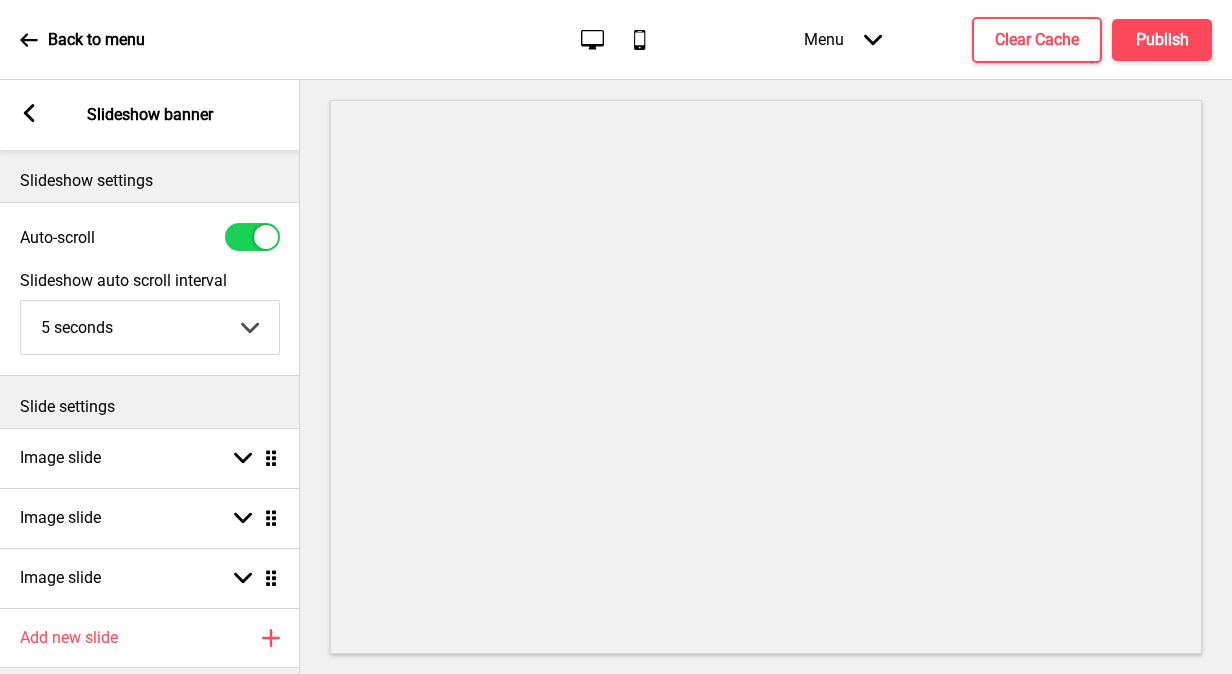 click 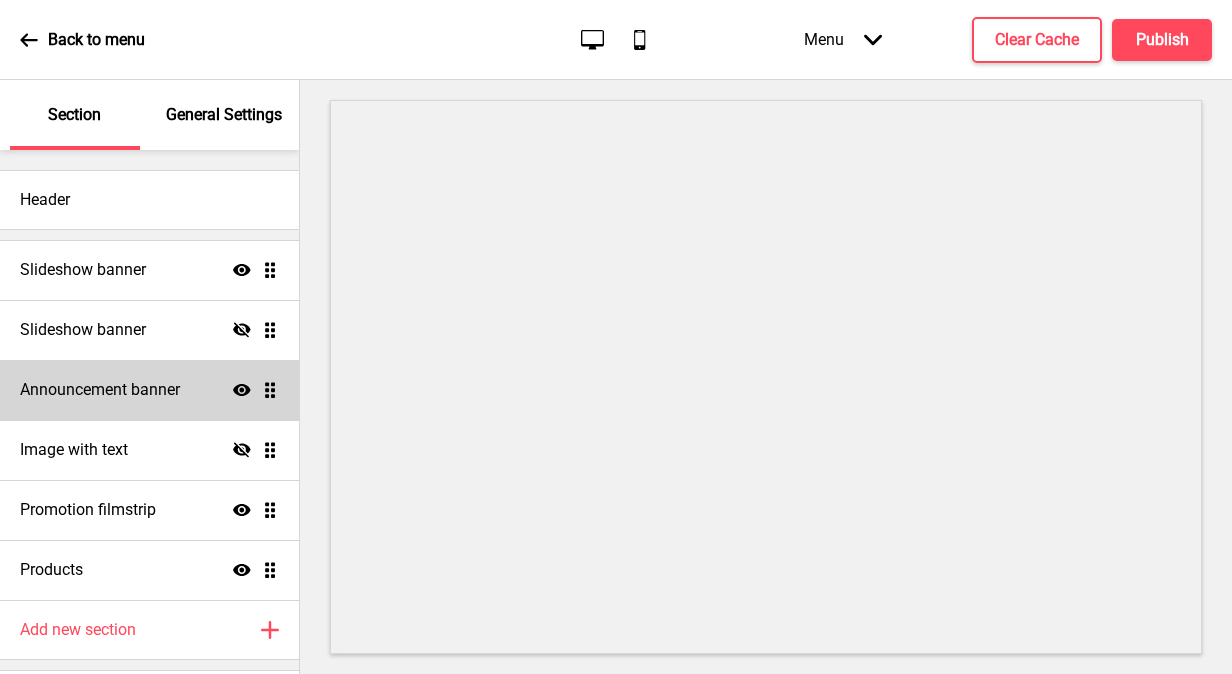 click on "Announcement banner" at bounding box center (100, 390) 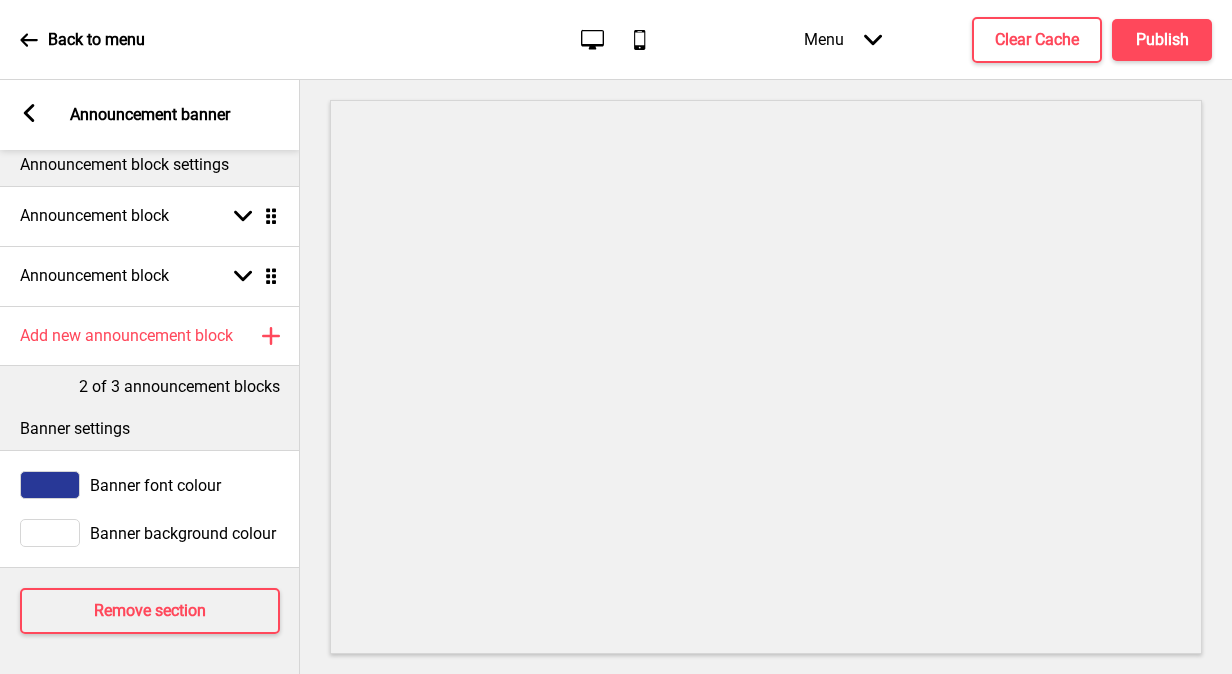 scroll, scrollTop: 30, scrollLeft: 0, axis: vertical 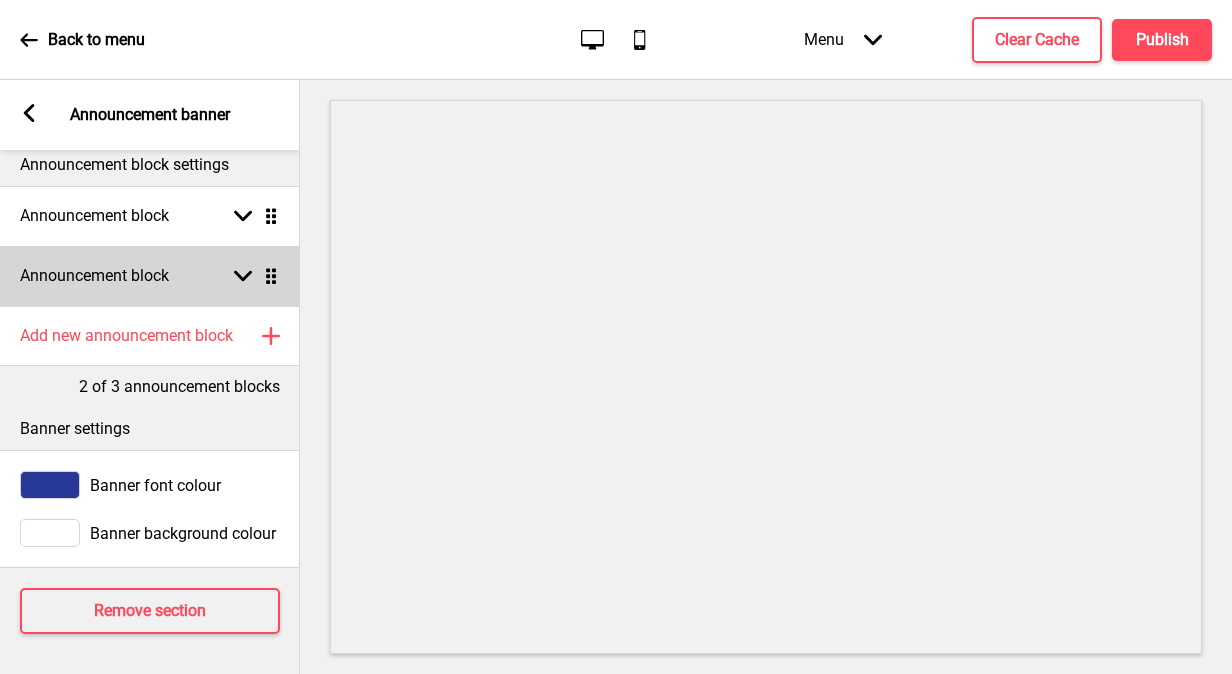 click on "Announcement block Arrow down Drag" at bounding box center (150, 276) 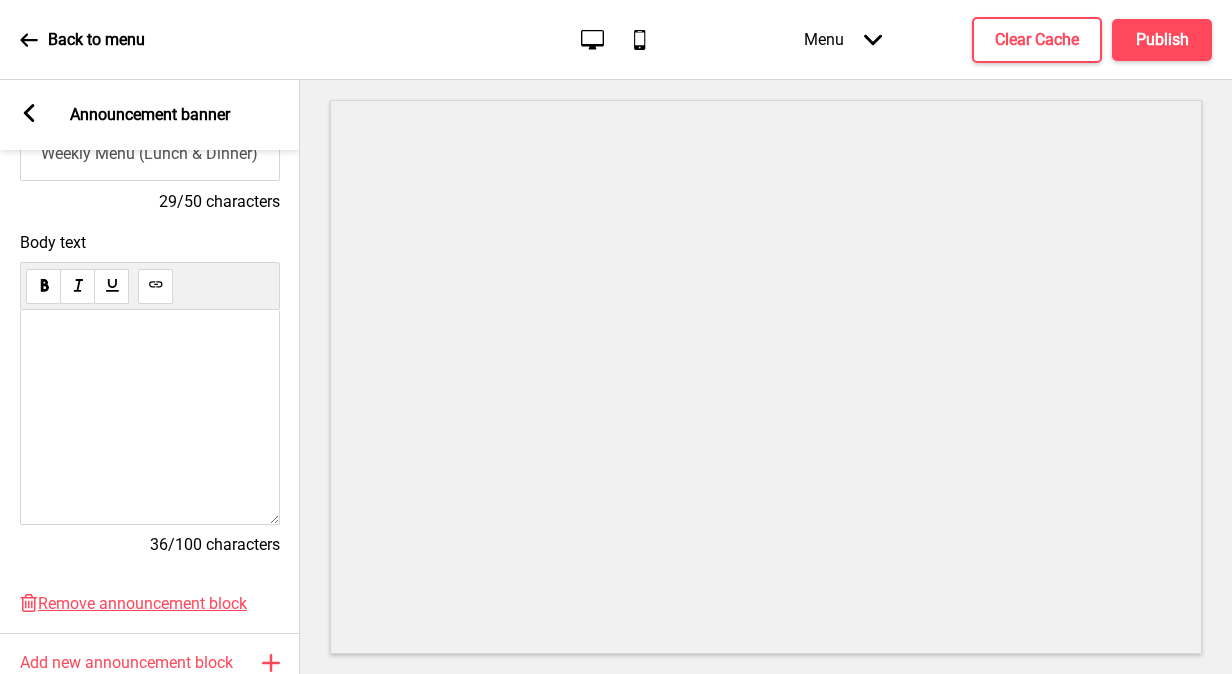 scroll, scrollTop: 430, scrollLeft: 0, axis: vertical 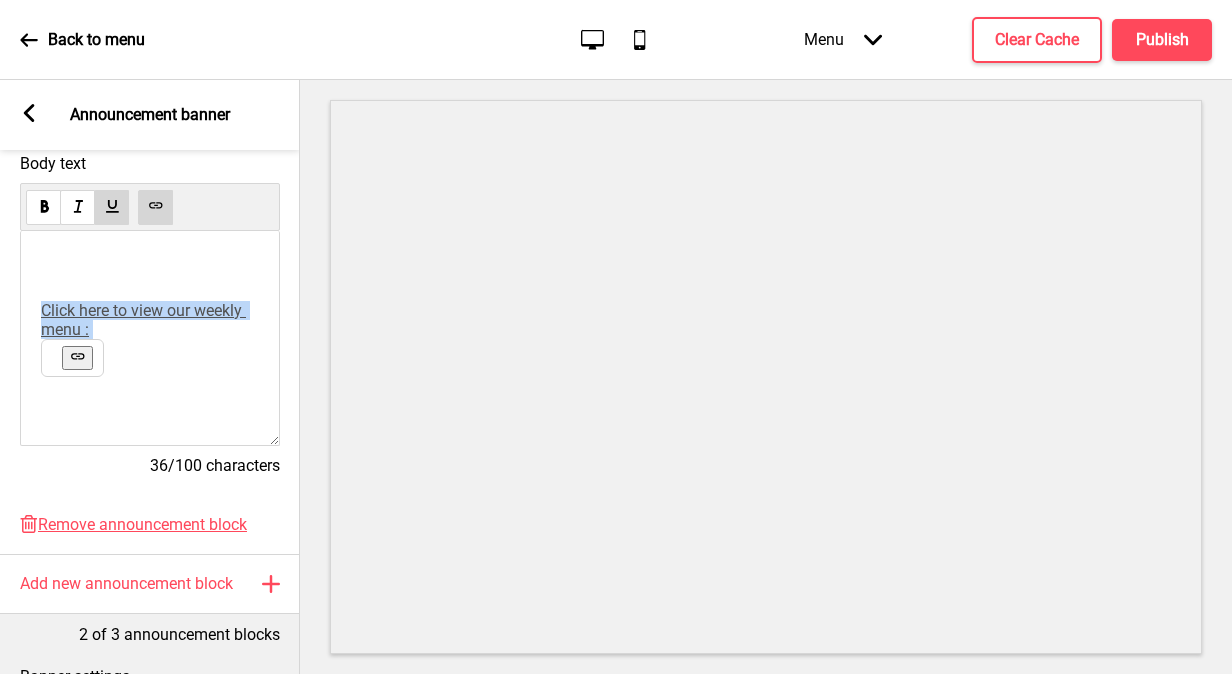 drag, startPoint x: 44, startPoint y: 296, endPoint x: 194, endPoint y: 350, distance: 159.42397 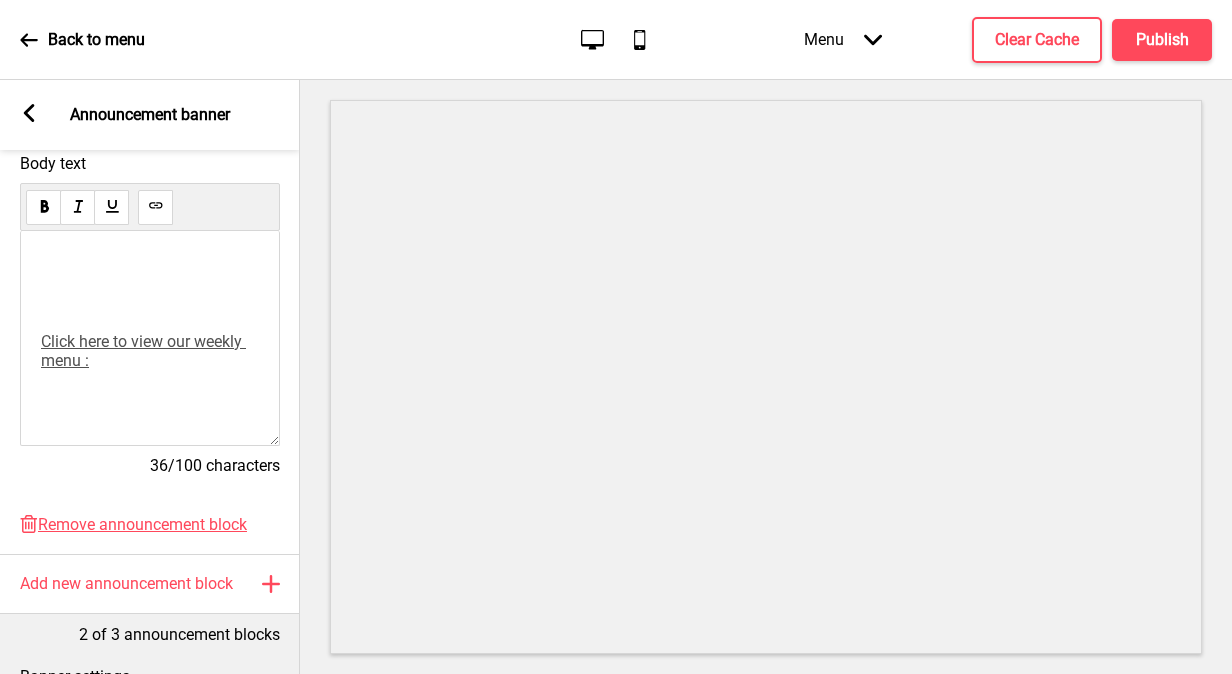 scroll, scrollTop: 89, scrollLeft: 0, axis: vertical 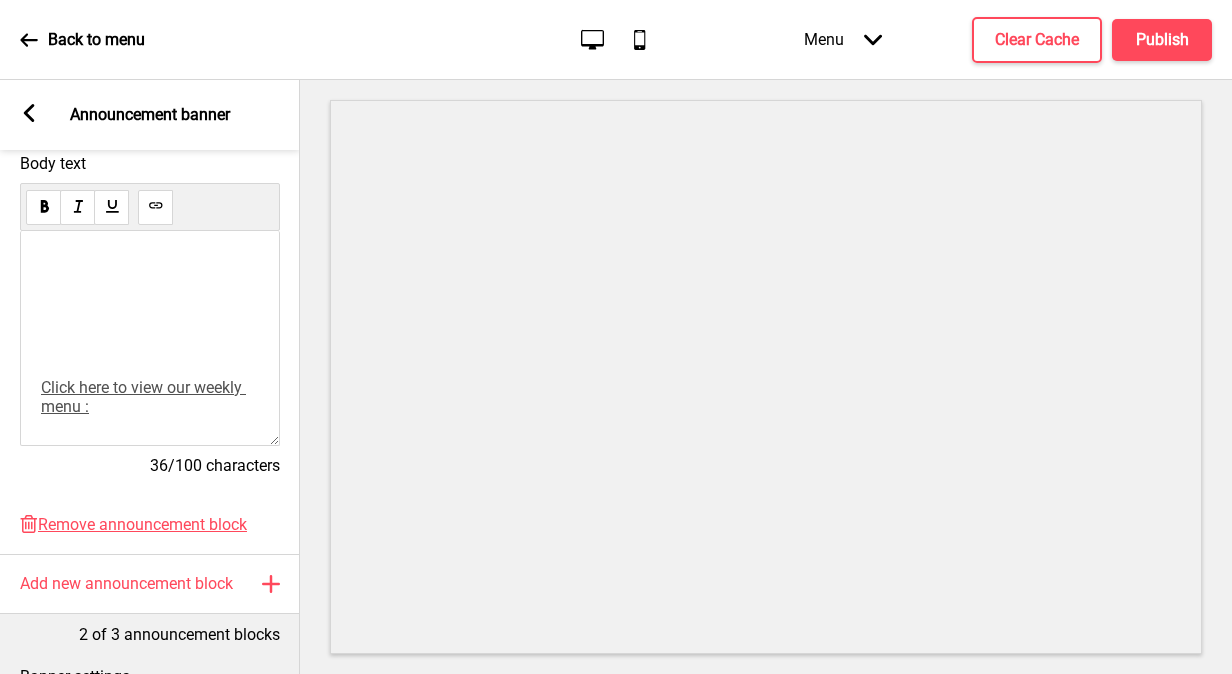 click on "Click here to view our weekly menu :" at bounding box center [143, 397] 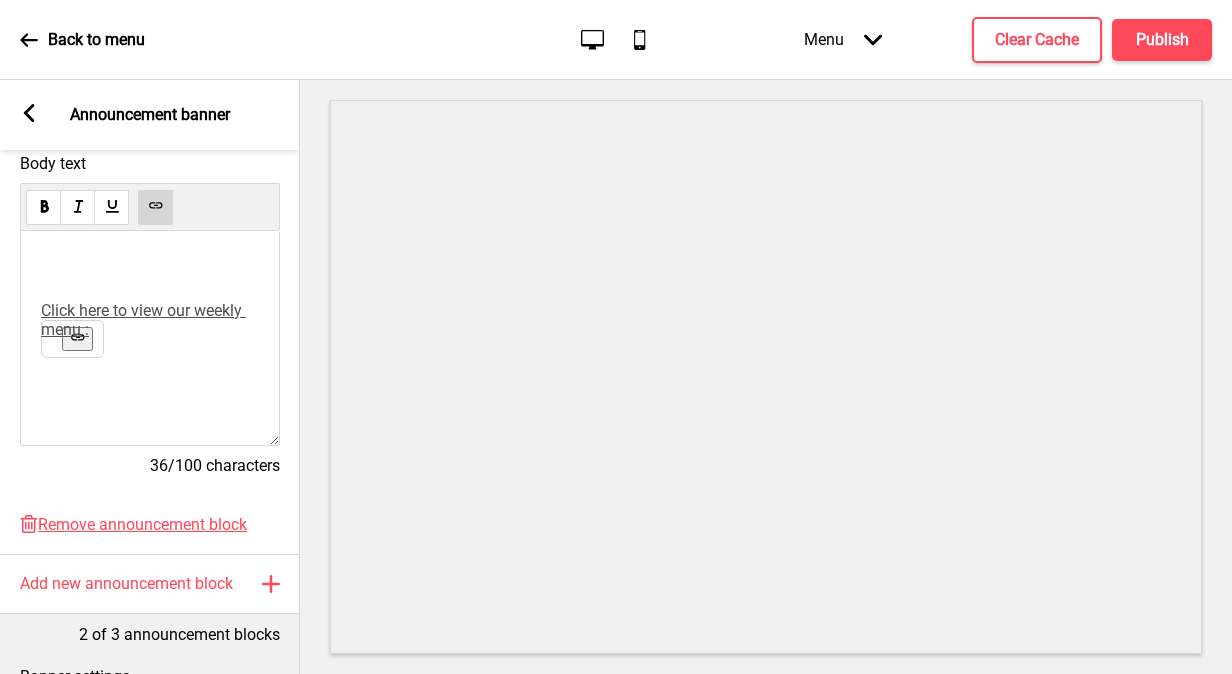 scroll, scrollTop: 39, scrollLeft: 0, axis: vertical 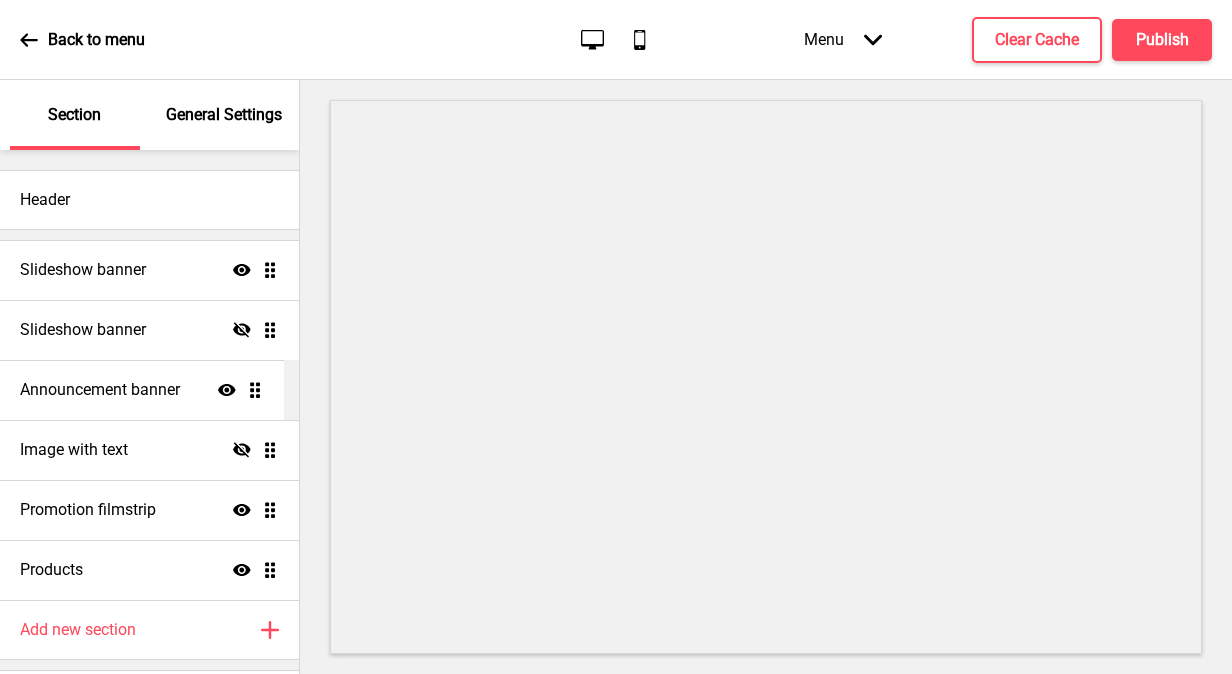 click on "Slideshow banner Show Drag Slideshow banner Hide Drag Announcement banner Show Drag Image with text Hide Drag Promotion filmstrip Show Drag Products Show Drag" at bounding box center (149, 420) 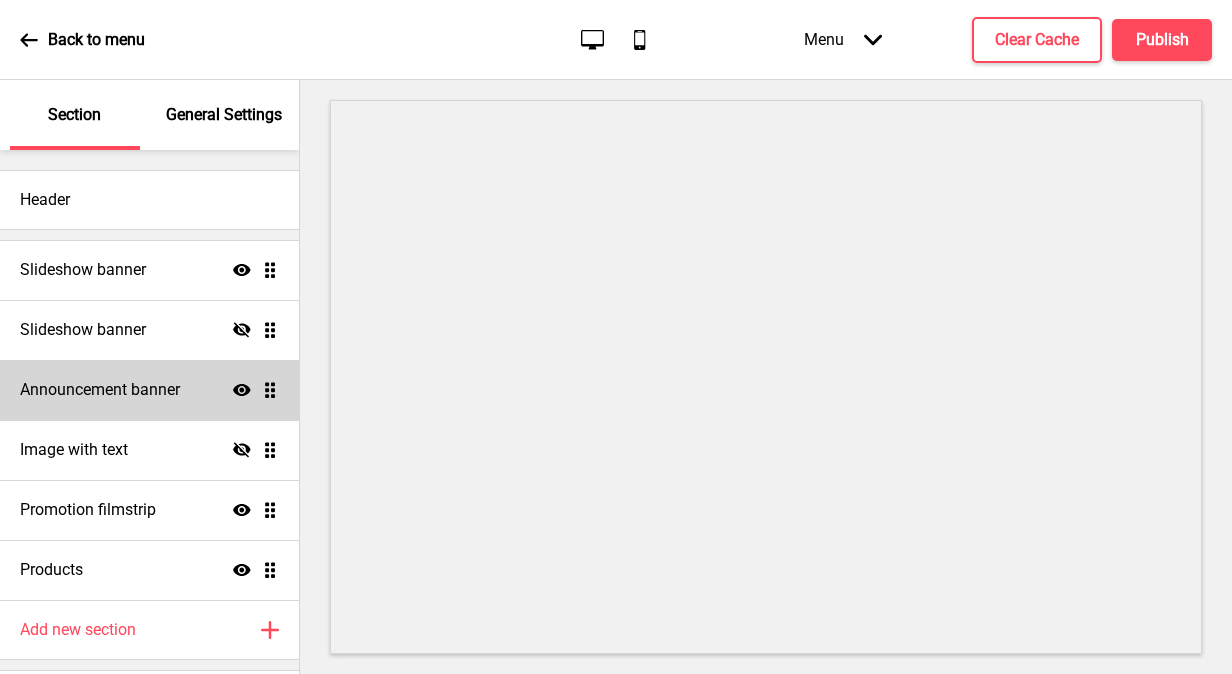 click on "Announcement banner" at bounding box center [100, 390] 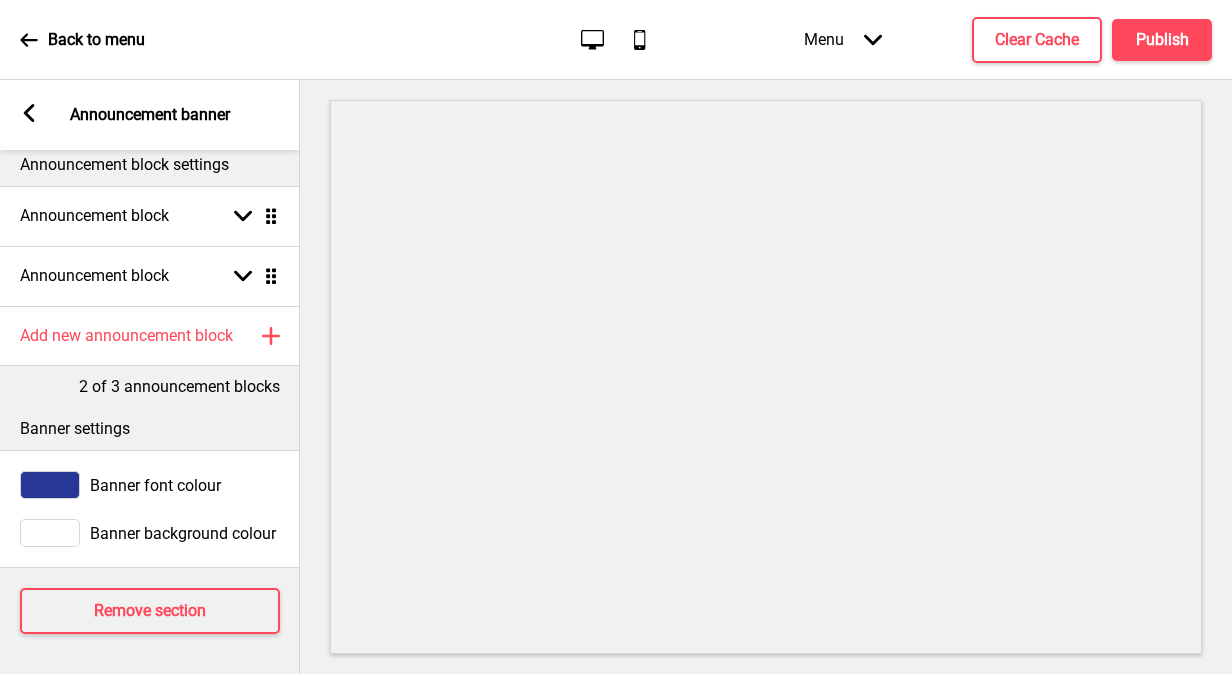 scroll, scrollTop: 0, scrollLeft: 0, axis: both 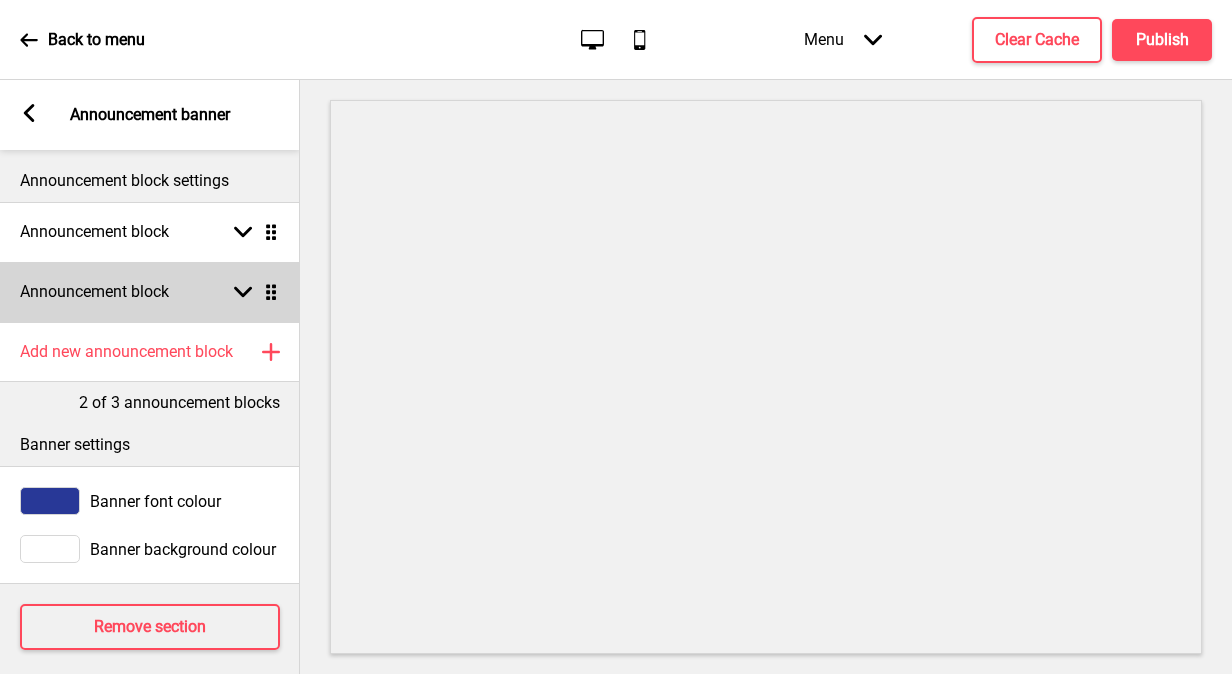 click on "Arrow down" at bounding box center [243, 292] 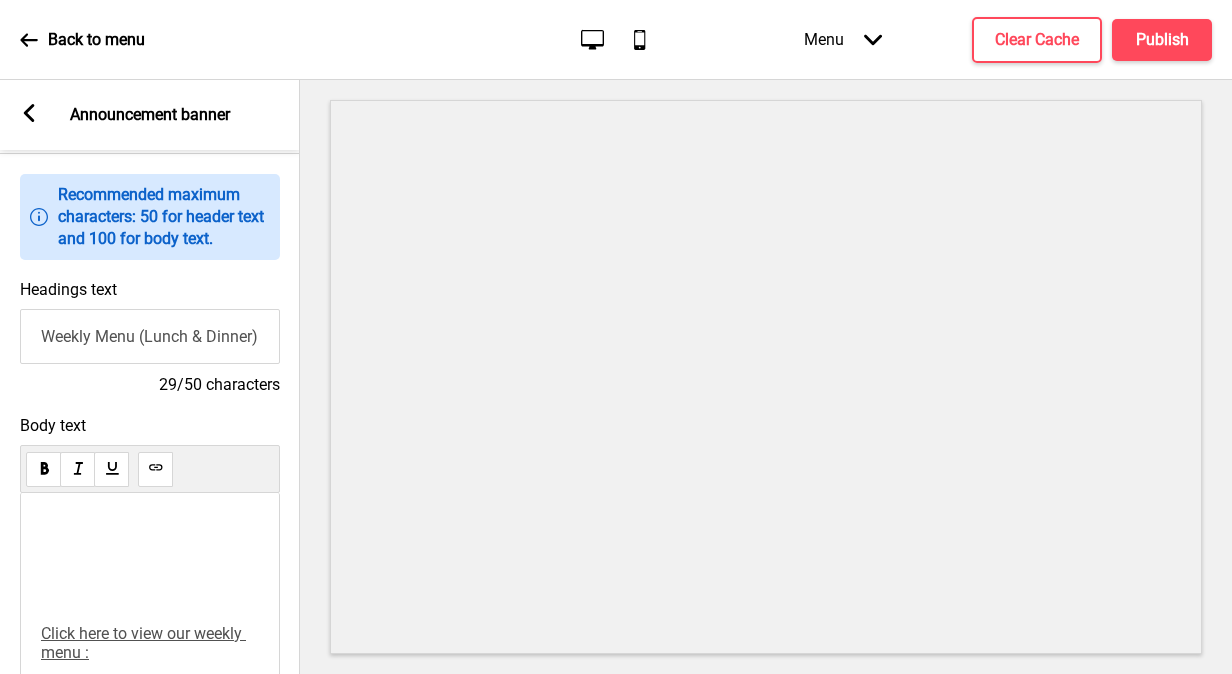 scroll, scrollTop: 300, scrollLeft: 0, axis: vertical 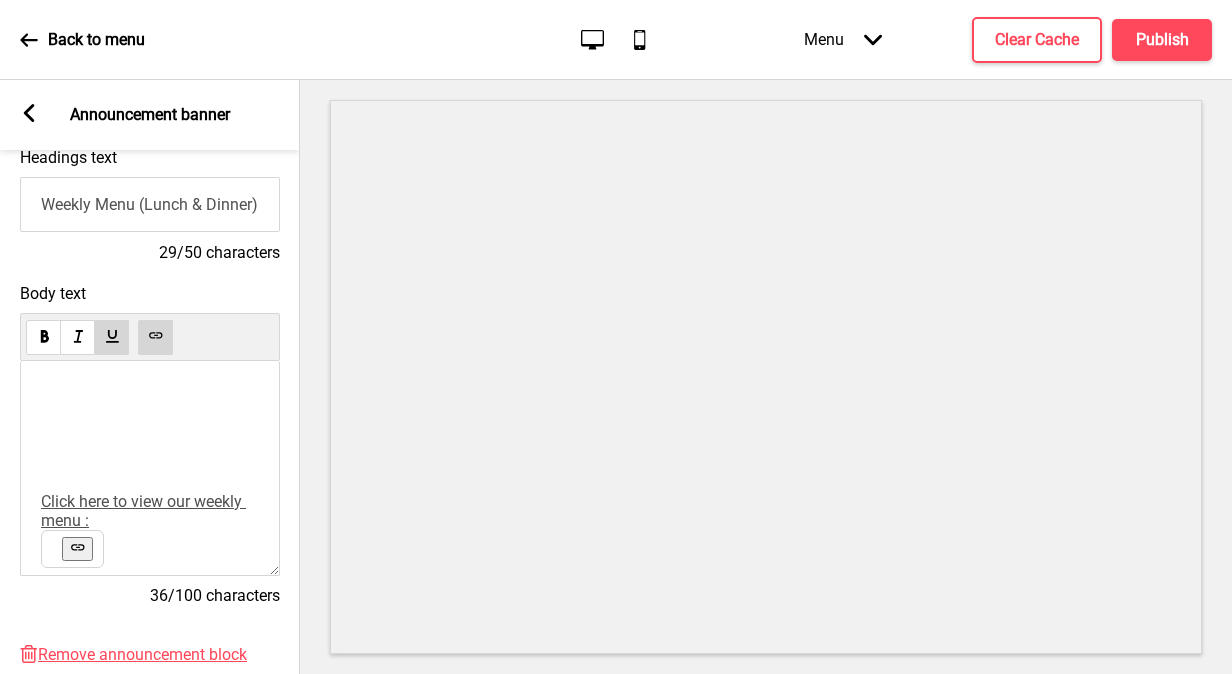 click on "Click here to view our weekly menu :" at bounding box center (143, 511) 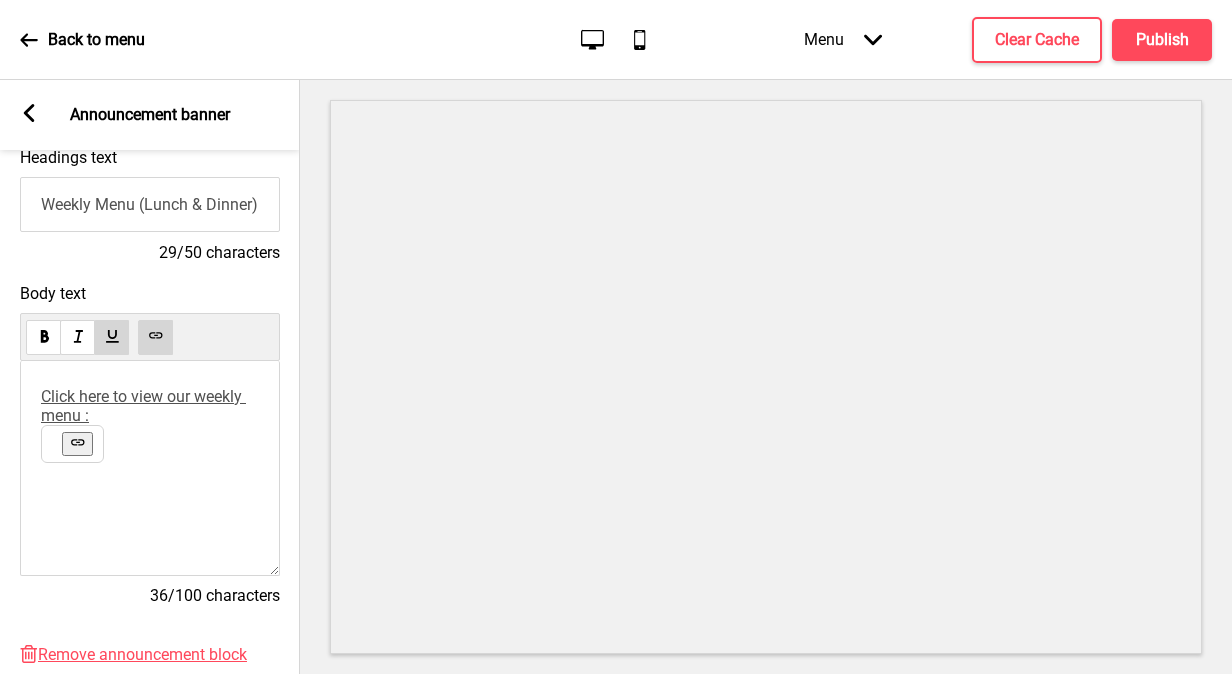 drag, startPoint x: 45, startPoint y: 399, endPoint x: 130, endPoint y: 446, distance: 97.128784 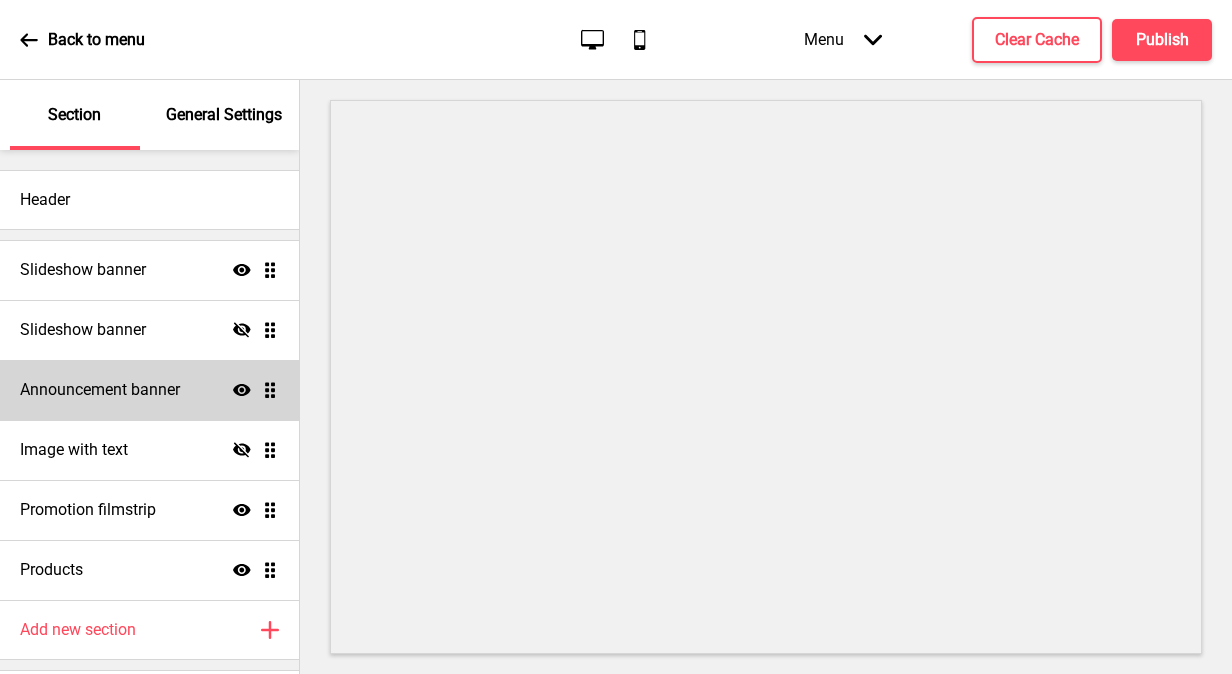 scroll, scrollTop: 0, scrollLeft: 0, axis: both 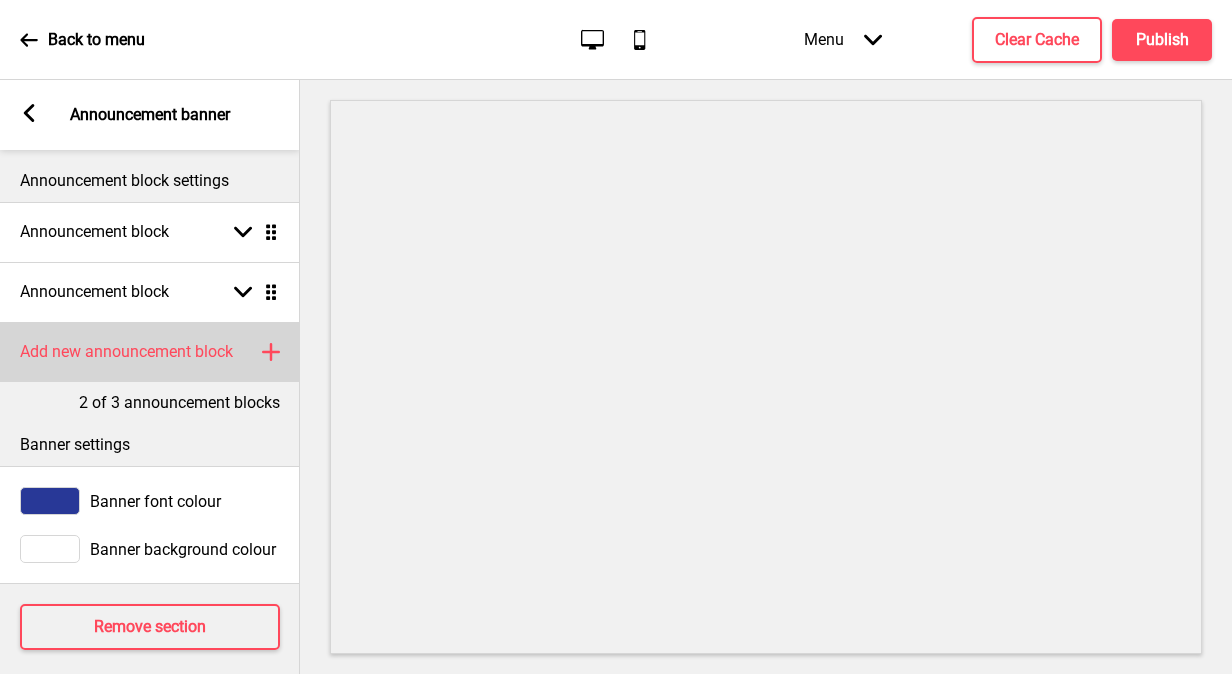 click on "Add new announcement block" at bounding box center (126, 352) 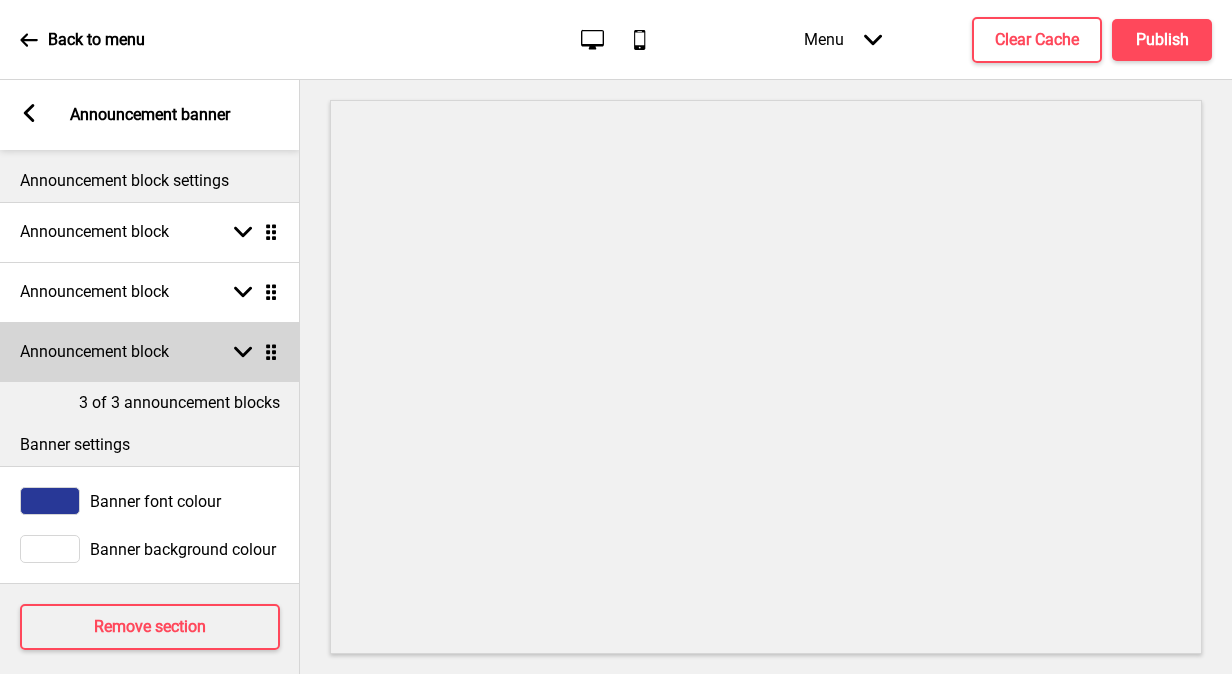 click on "Arrow down Drag" at bounding box center [252, 352] 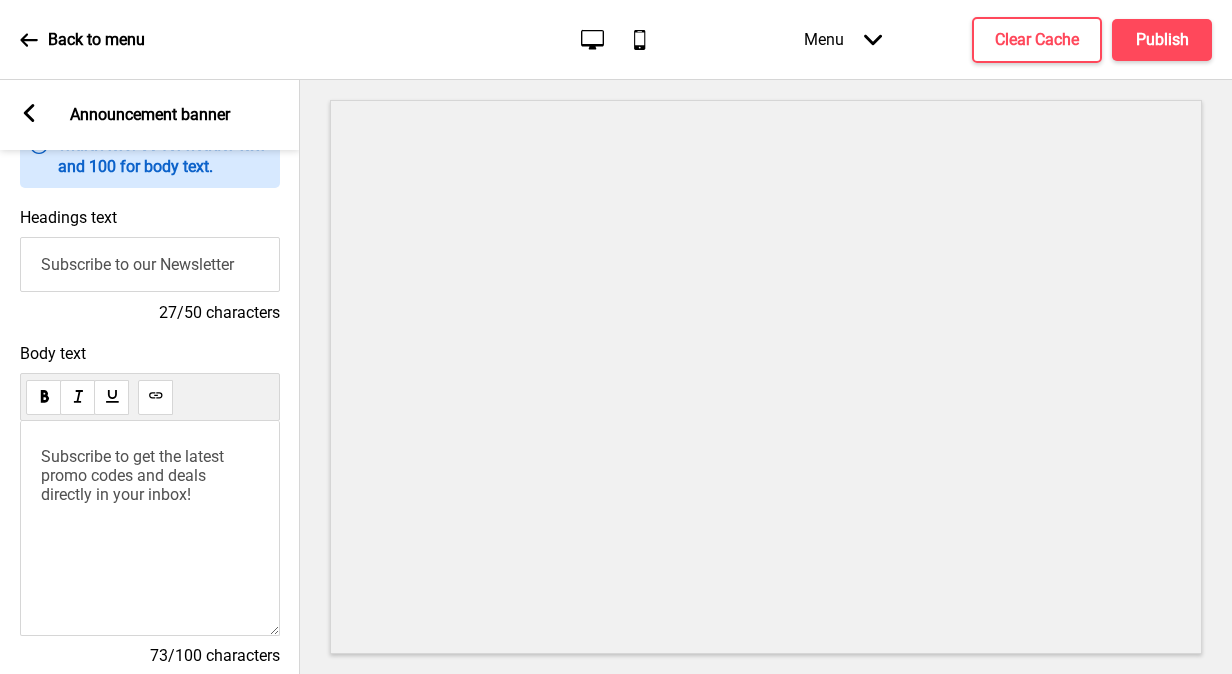 scroll, scrollTop: 100, scrollLeft: 0, axis: vertical 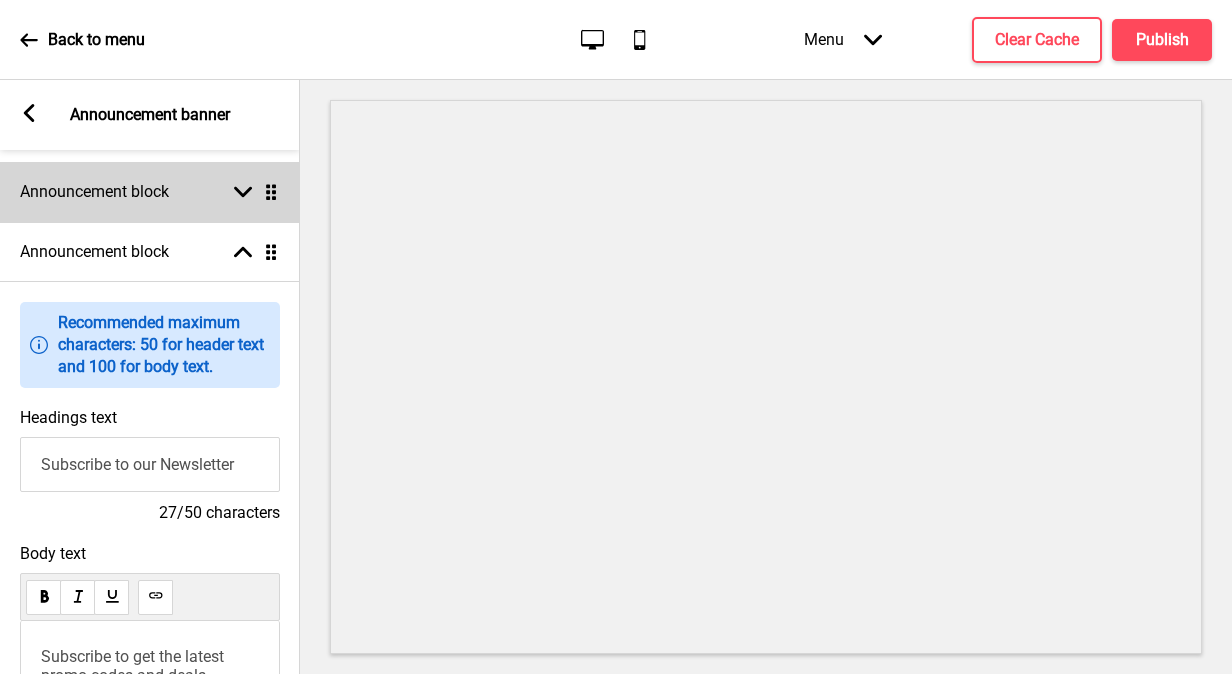 click on "Announcement block Arrow down Drag" at bounding box center (150, 192) 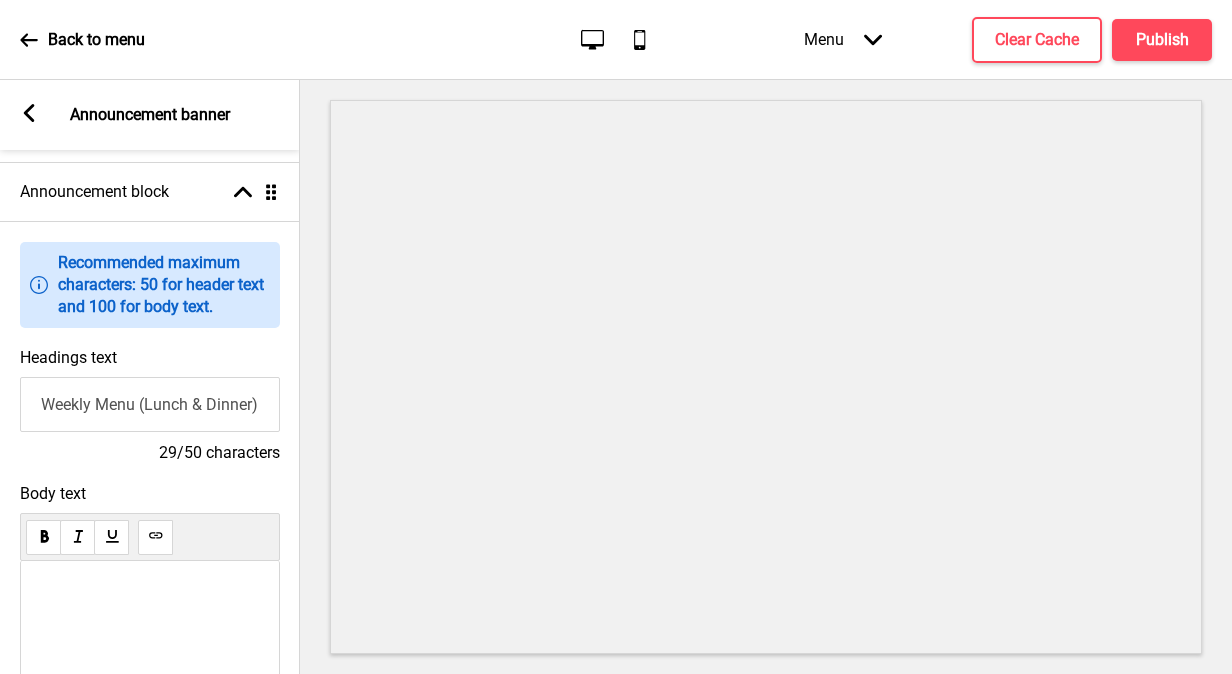 click on "Weekly Menu (Lunch & Dinner):" at bounding box center (150, 404) 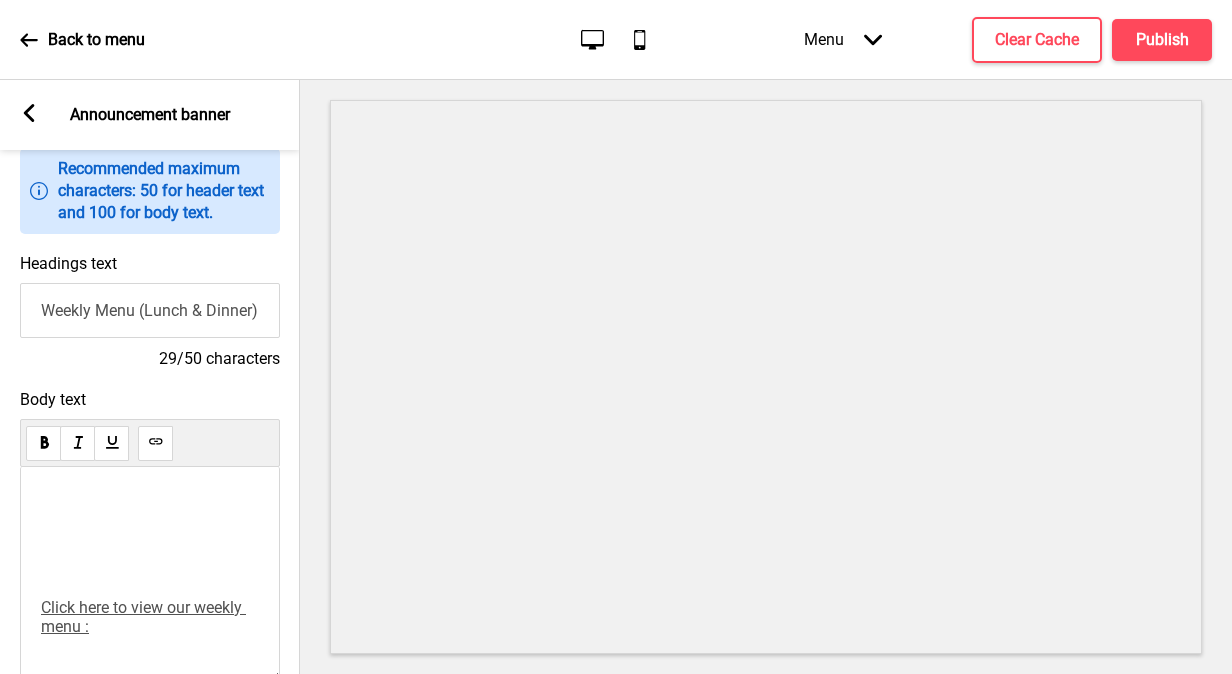 scroll, scrollTop: 300, scrollLeft: 0, axis: vertical 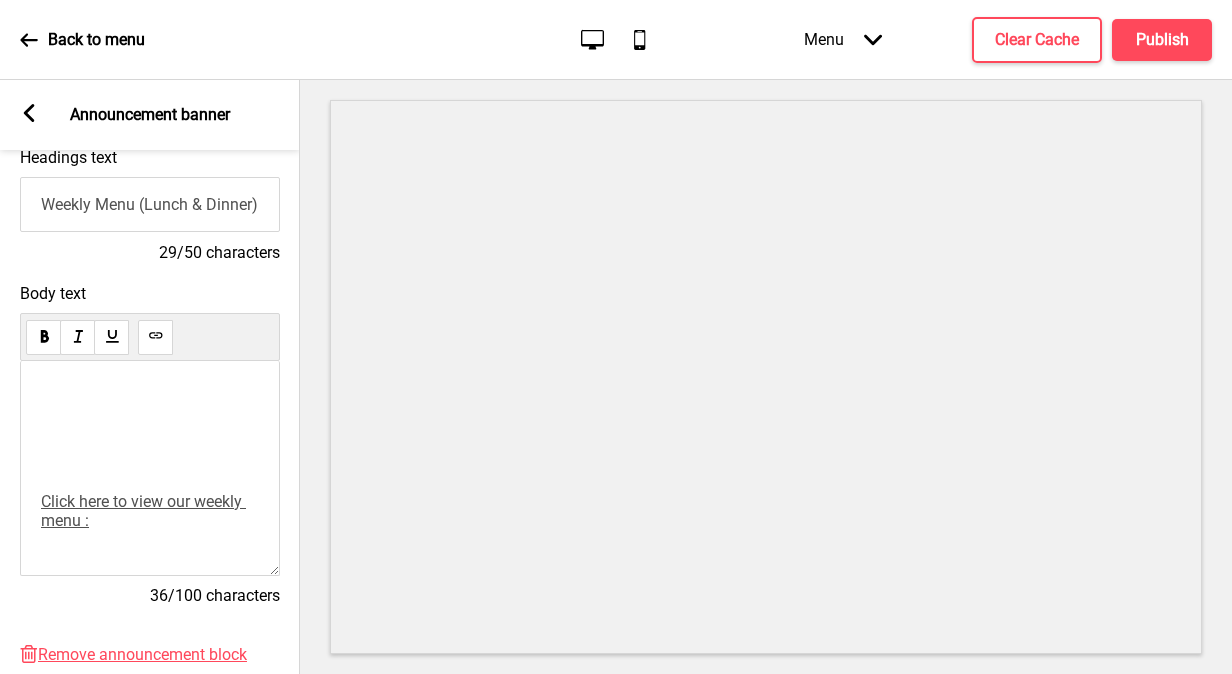 click on "﻿
﻿ ﻿ ﻿ ﻿ Click here to view our weekly menu :  ﻿" at bounding box center [150, 468] 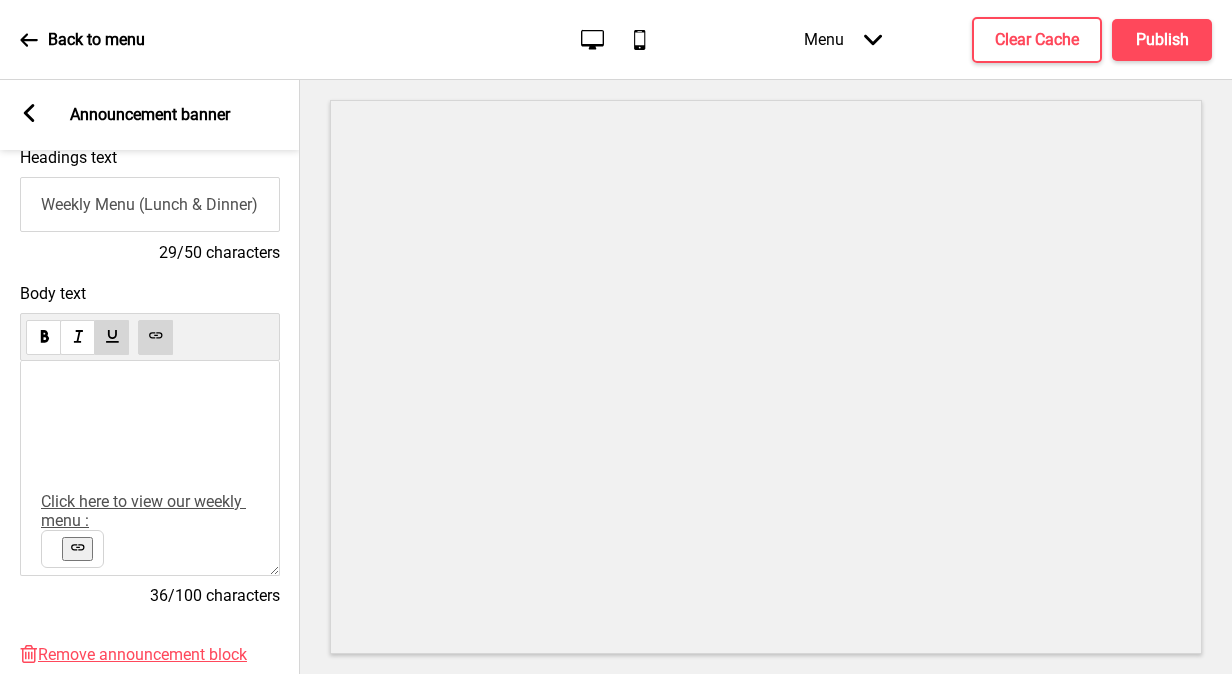 click on "Click here to view our weekly menu :" at bounding box center [143, 511] 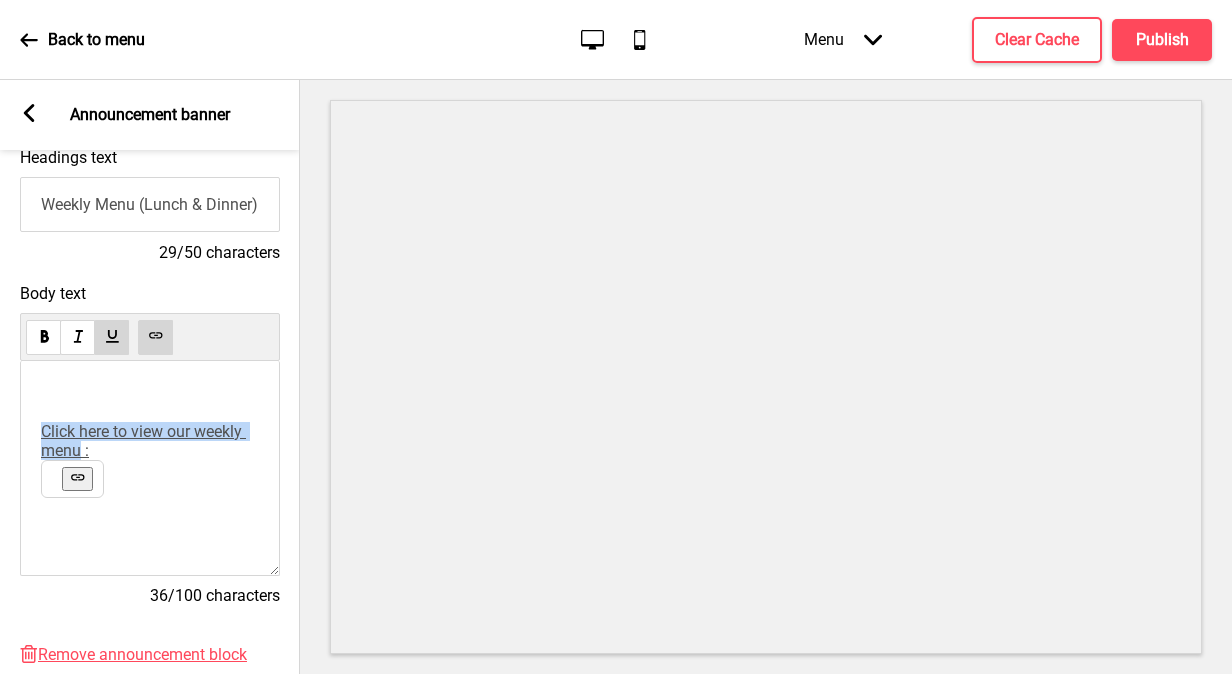 drag, startPoint x: 44, startPoint y: 434, endPoint x: 101, endPoint y: 472, distance: 68.50548 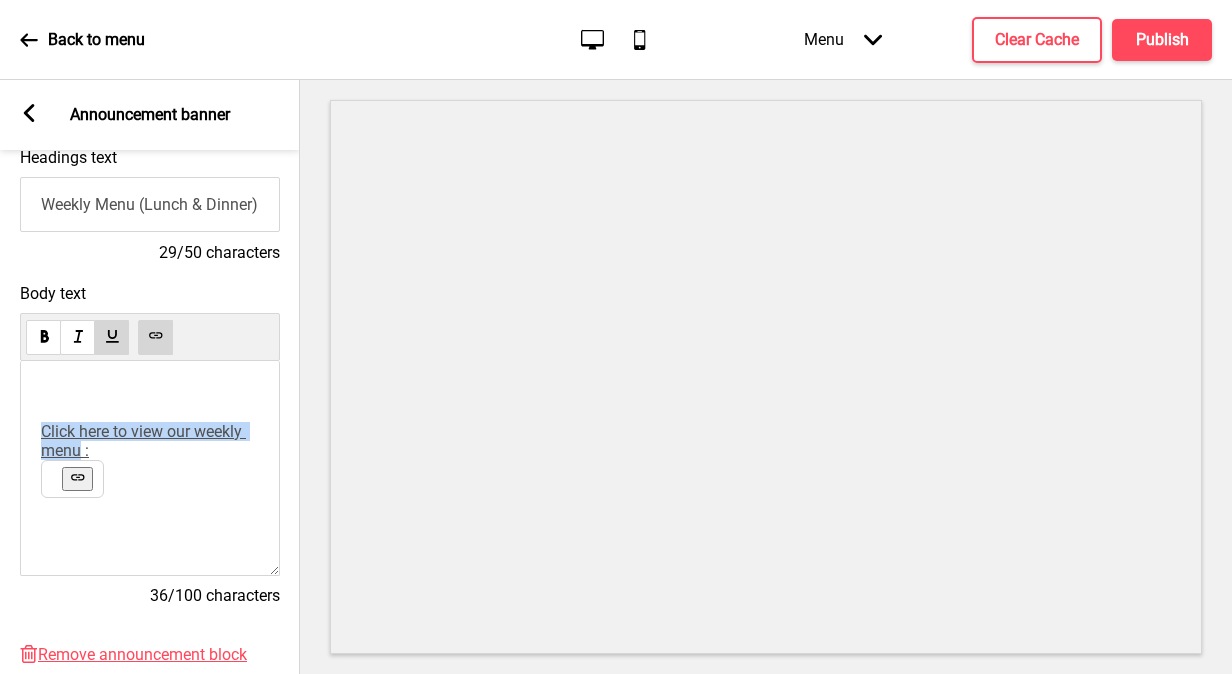 click 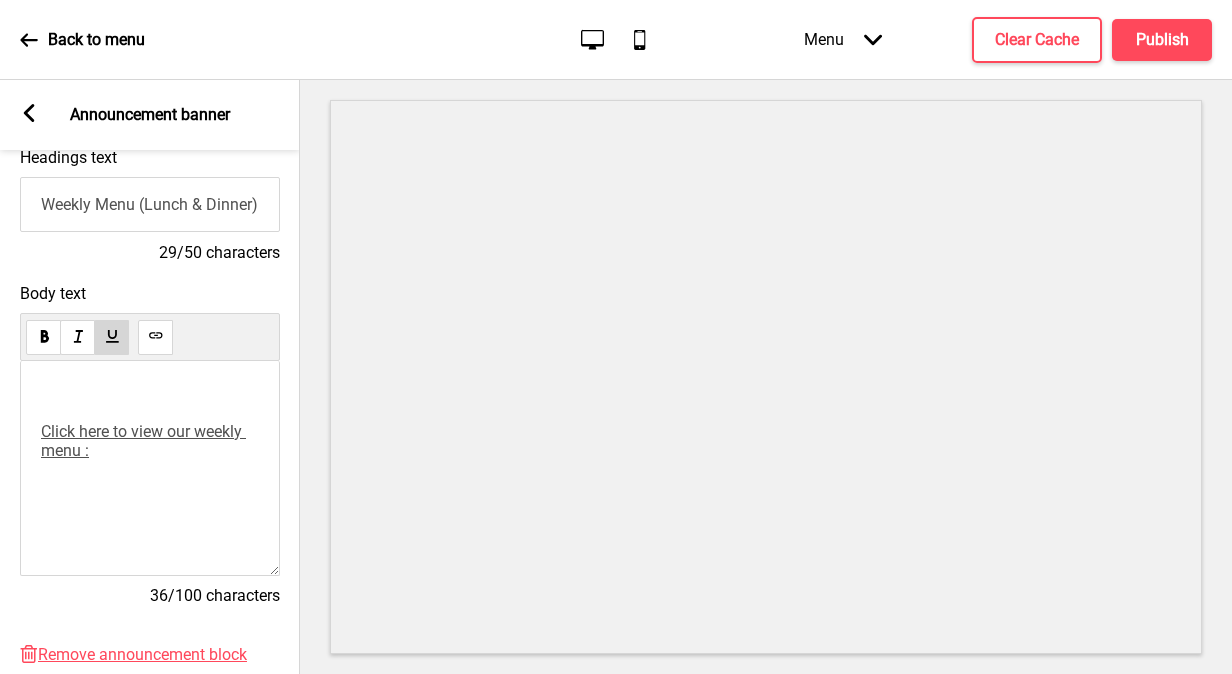 click 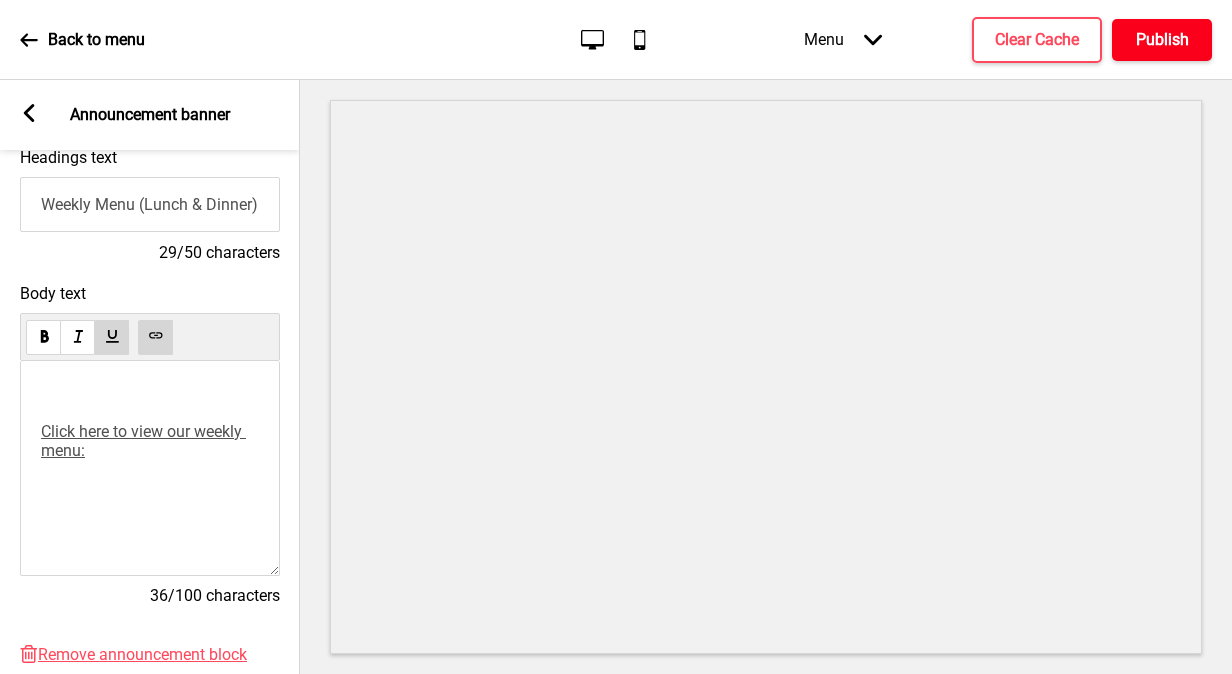 click on "Publish" at bounding box center [1162, 40] 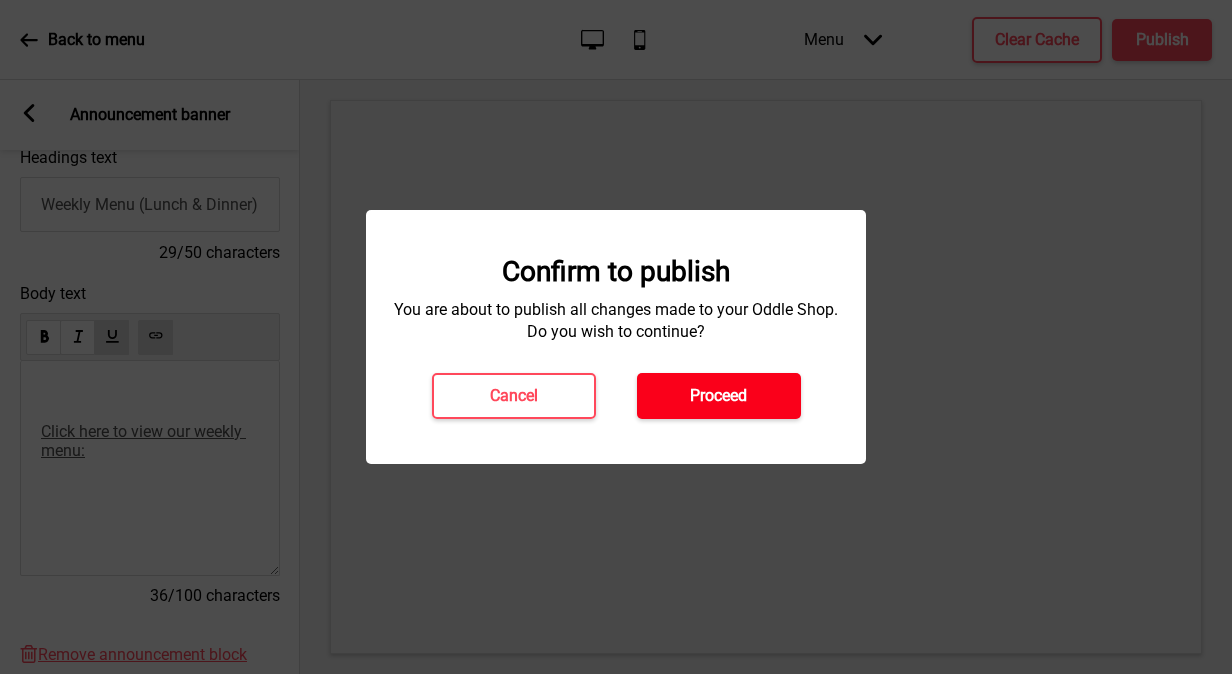 click on "Proceed" at bounding box center (718, 396) 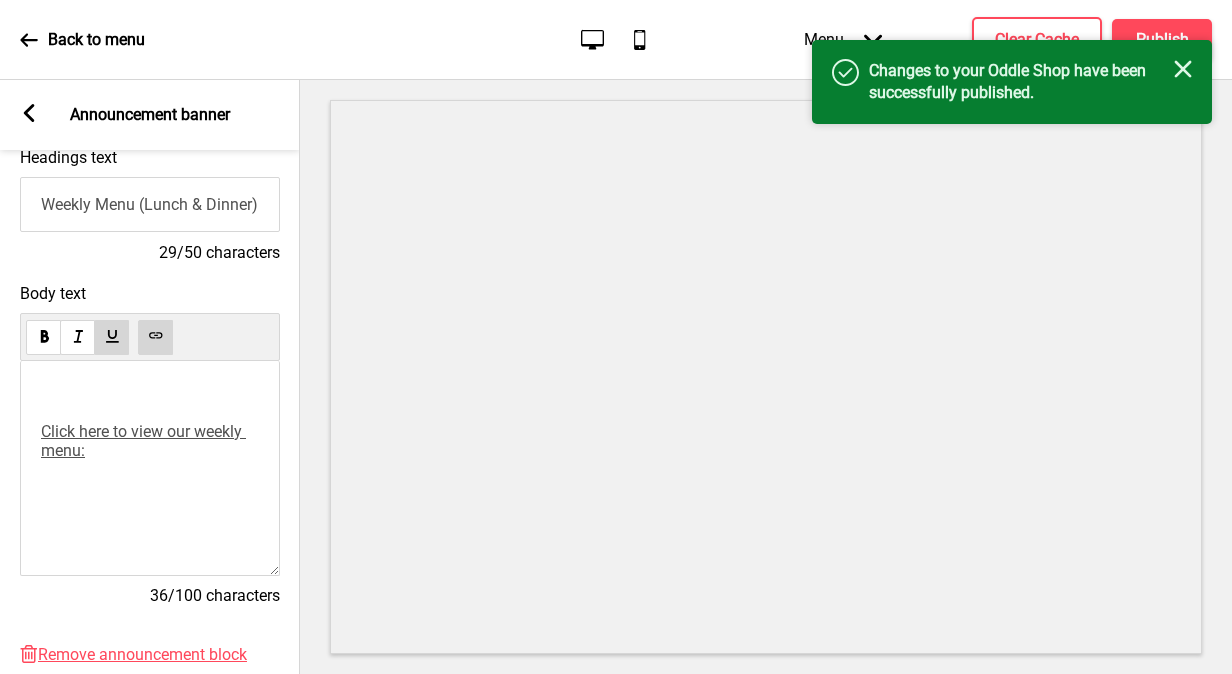 click on "Close" 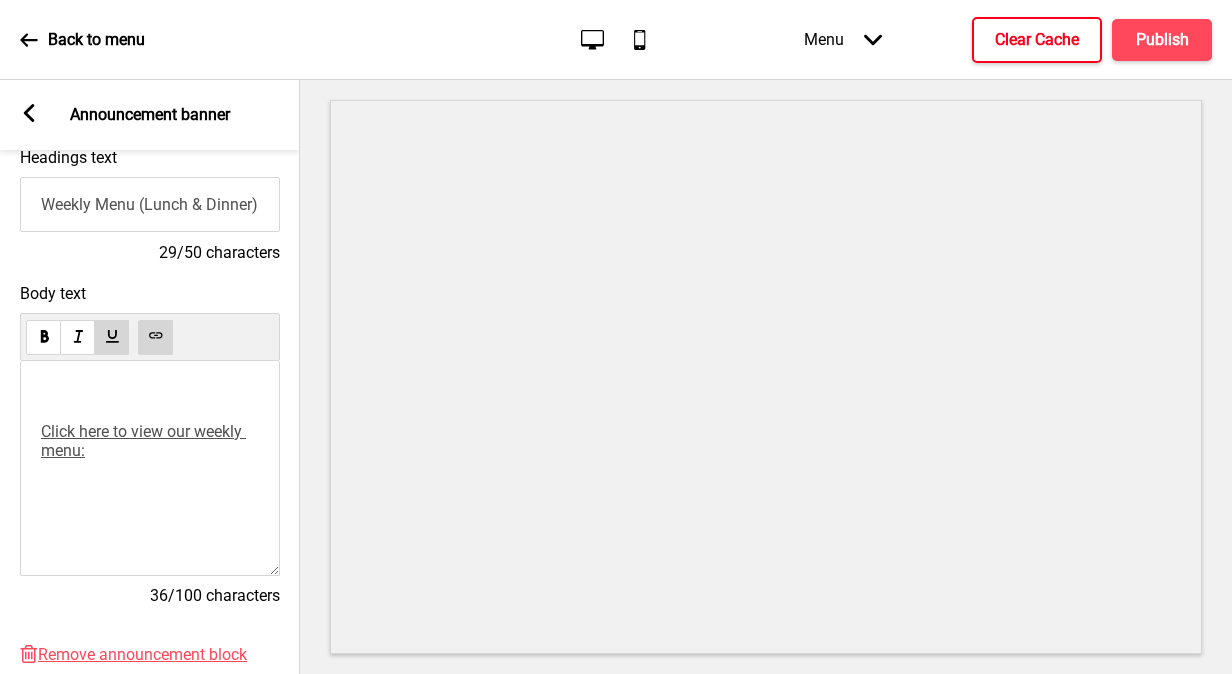 click on "Clear Cache" at bounding box center (1037, 40) 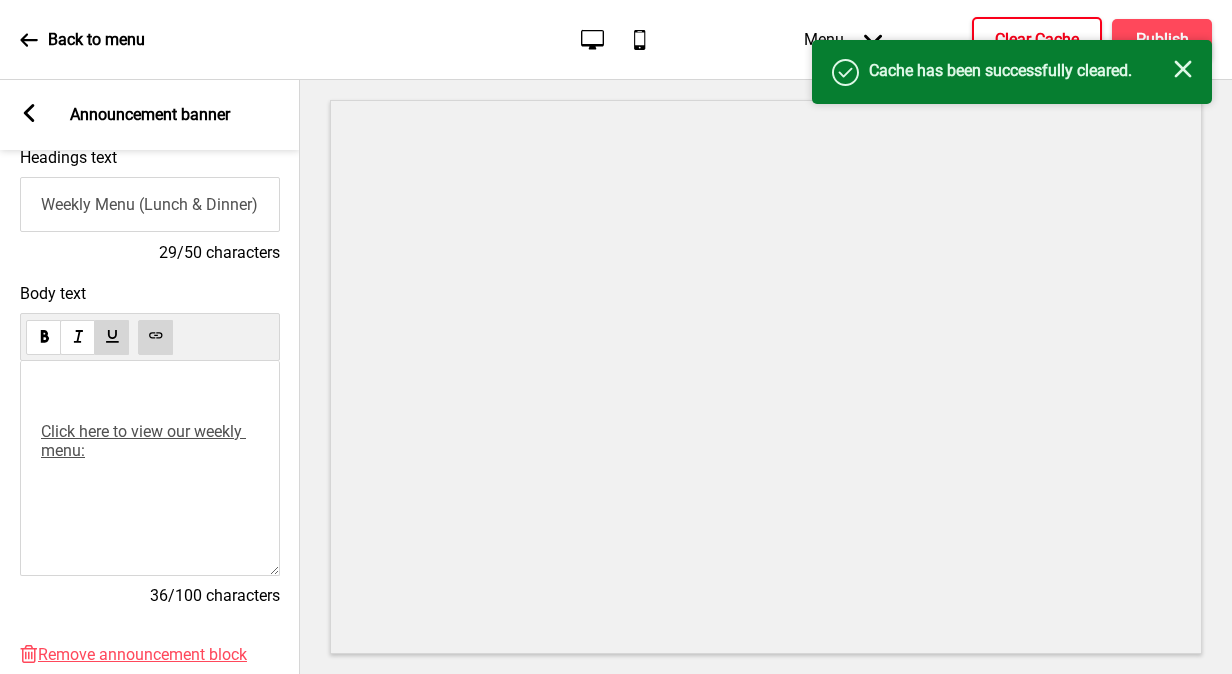 click 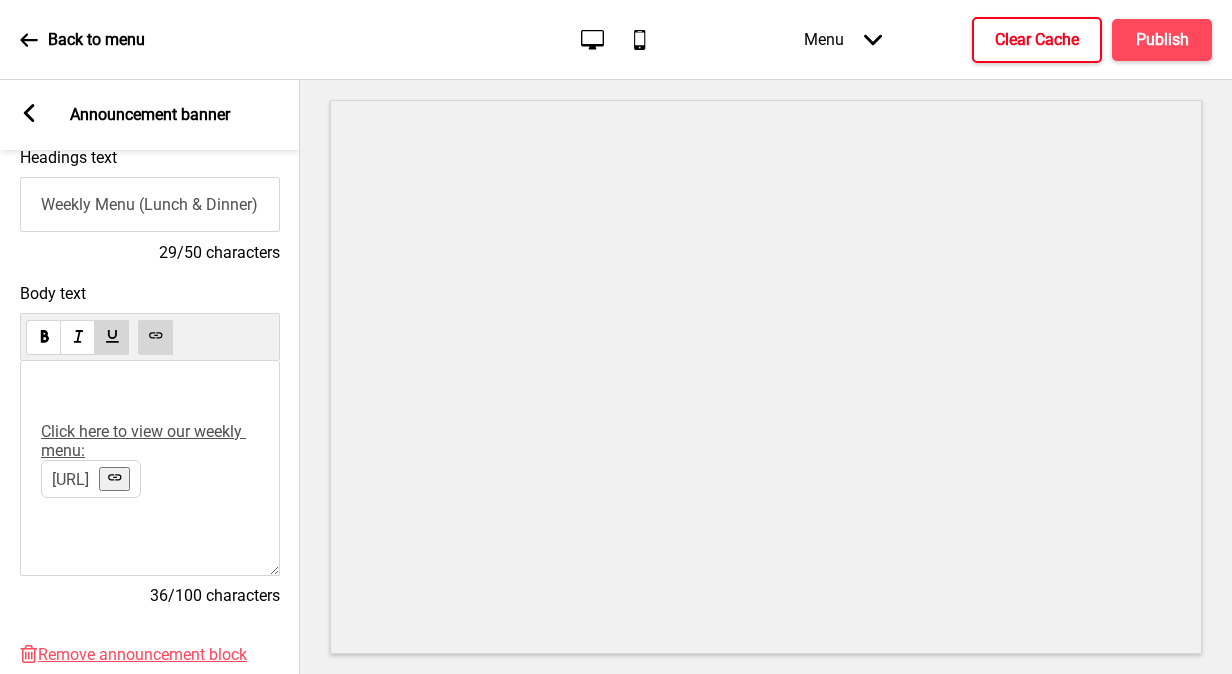 click on "Click here to view our weekly menu" at bounding box center [143, 441] 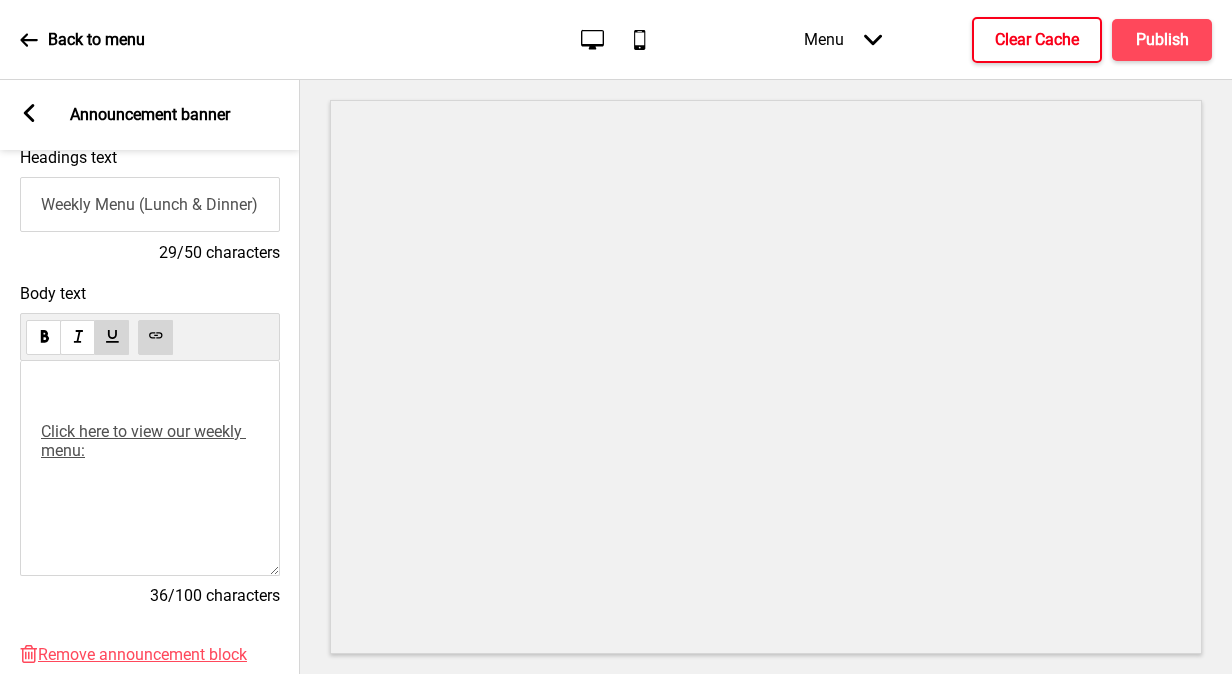 click at bounding box center (155, 337) 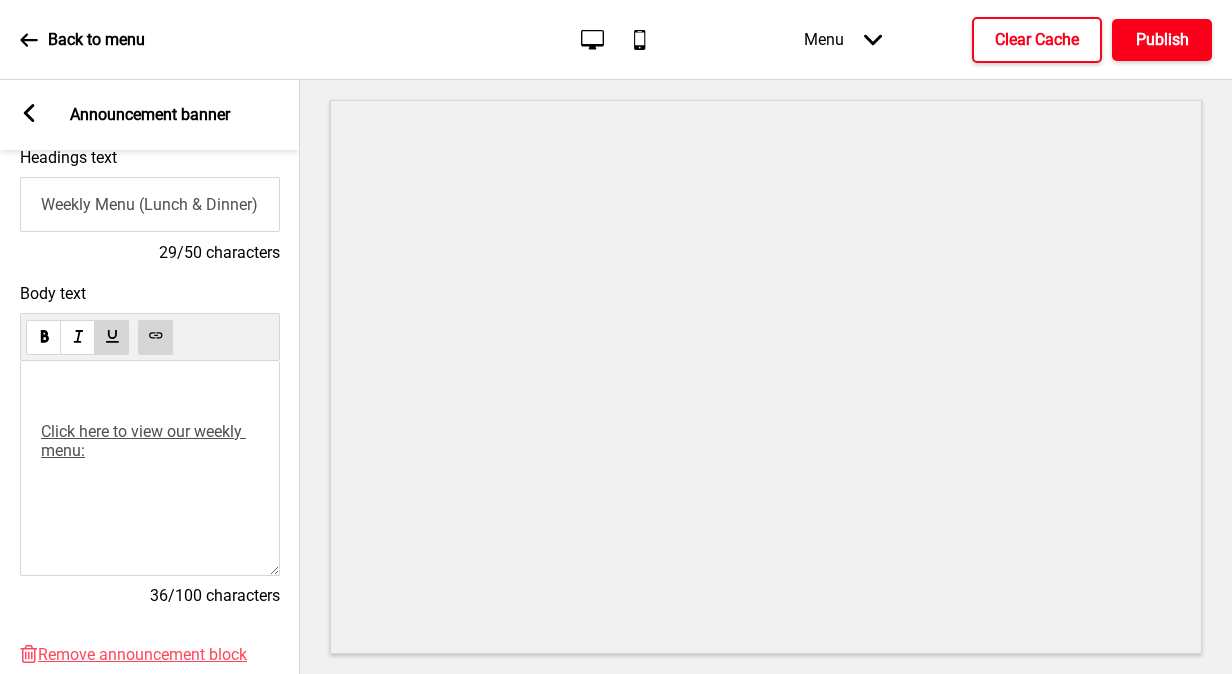click on "Publish" at bounding box center (1162, 40) 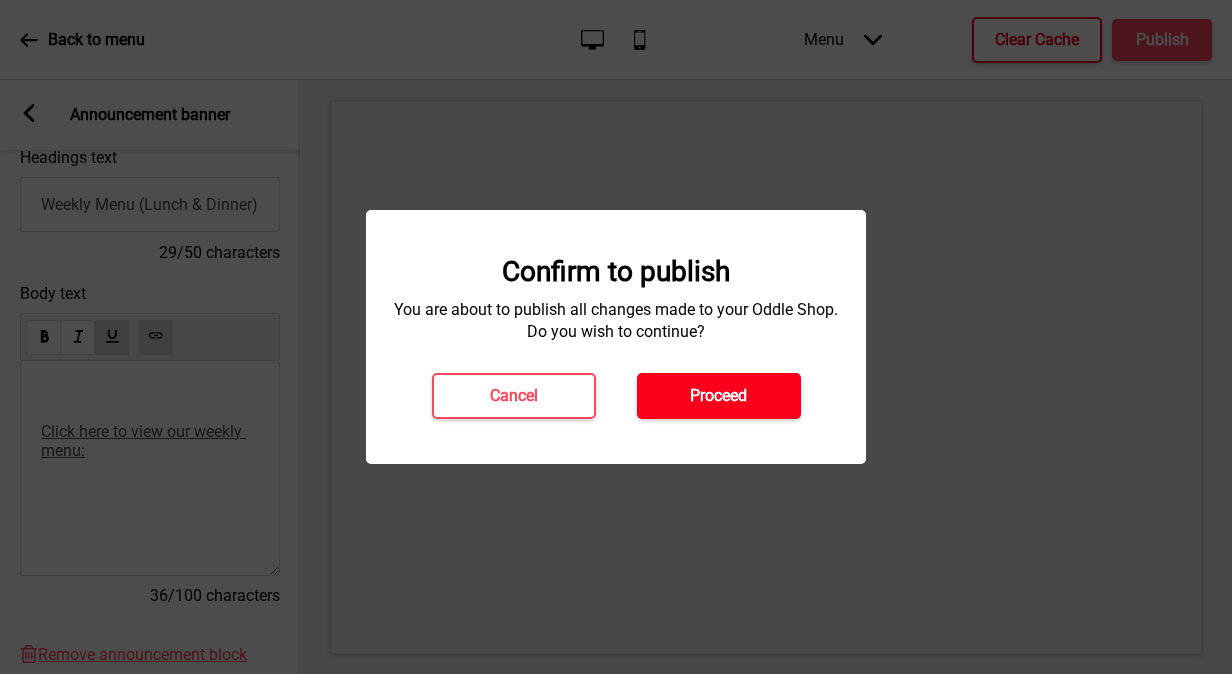 click on "Proceed" at bounding box center (718, 396) 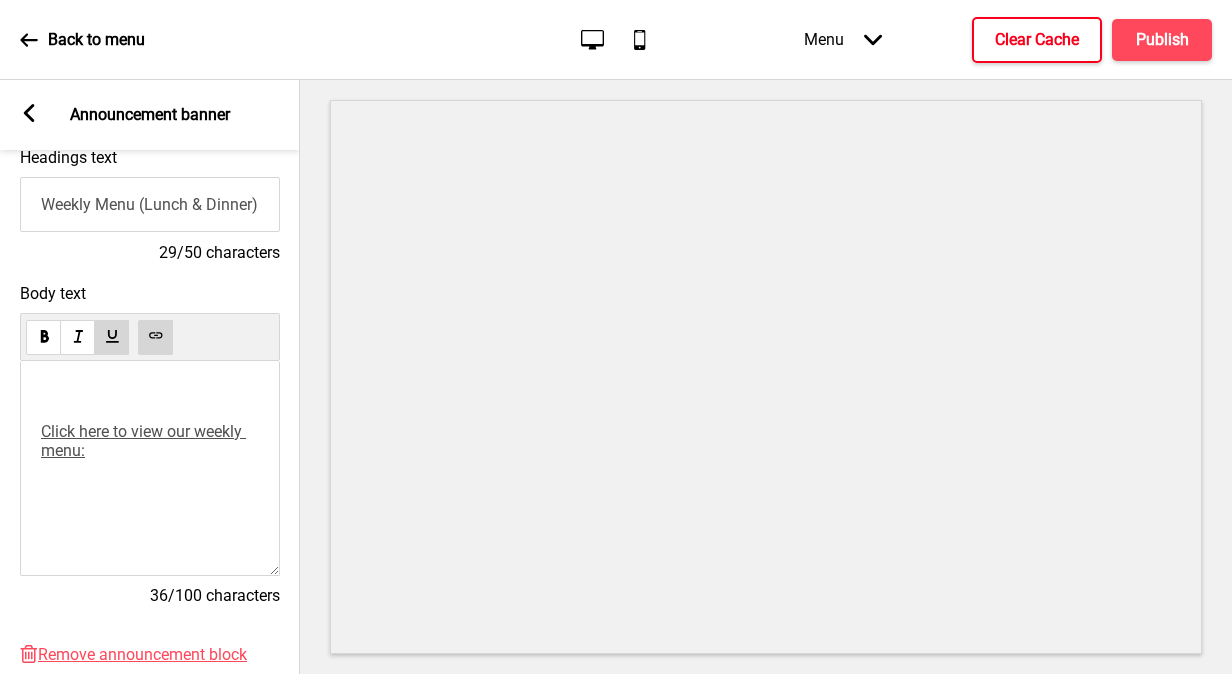click on "﻿ ﻿ ﻿ ﻿ ﻿ ﻿ ﻿ ﻿ ﻿ ﻿ Click here to view our weekly menu  :  ﻿" at bounding box center [150, 441] 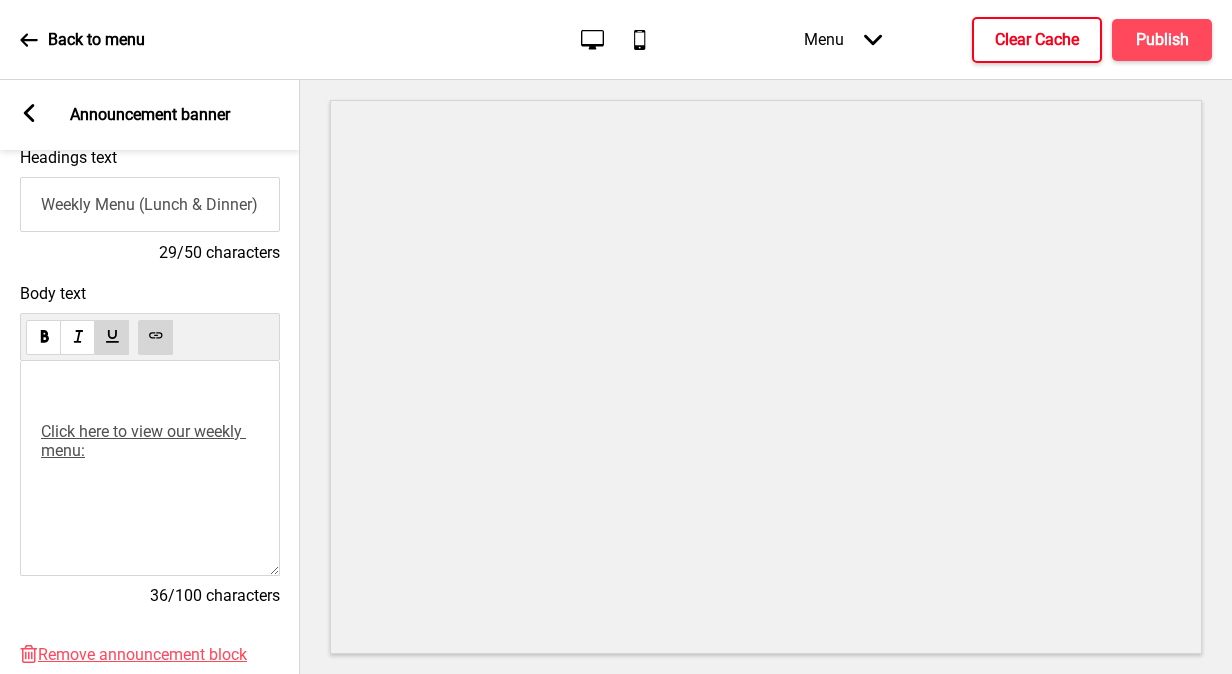 click on "﻿ ﻿ ﻿ ﻿ ﻿ ﻿ ﻿ ﻿ ﻿ ﻿ ﻿ Click here to view our weekly menu  : ﻿" at bounding box center (150, 468) 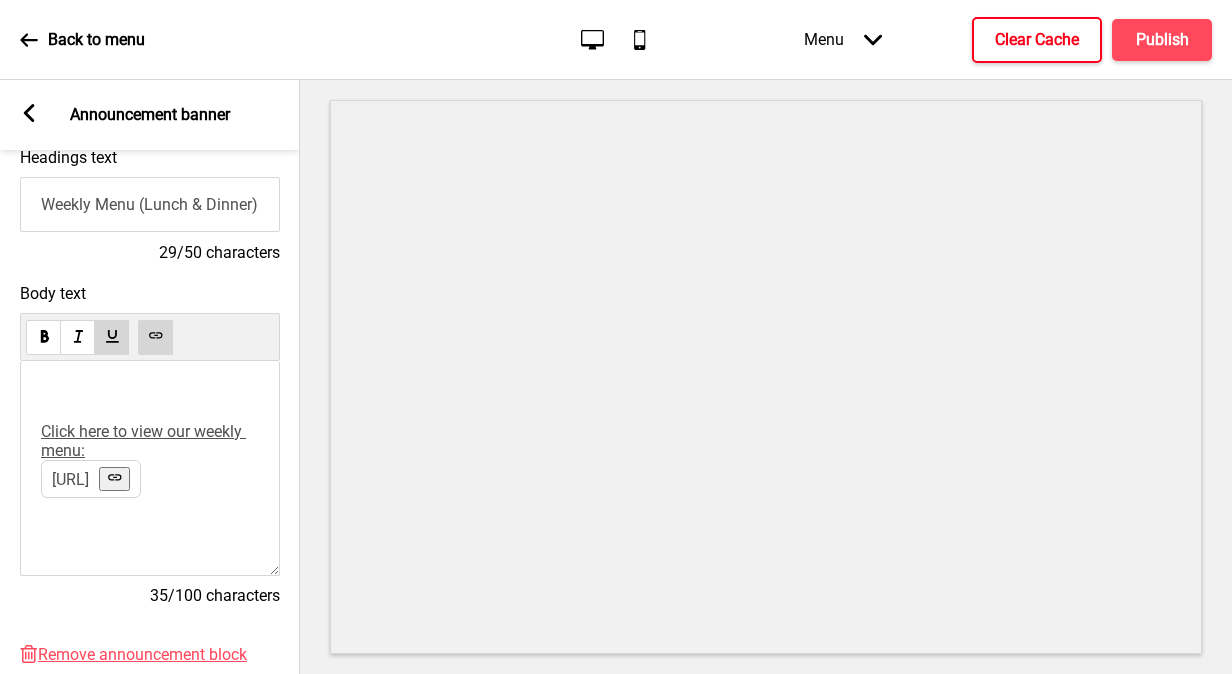 click on "﻿ ﻿ ﻿ ﻿ ﻿ ﻿ ﻿ ﻿ ﻿ ﻿ Click here to view our weekly menu : [URL] ﻿" at bounding box center (150, 441) 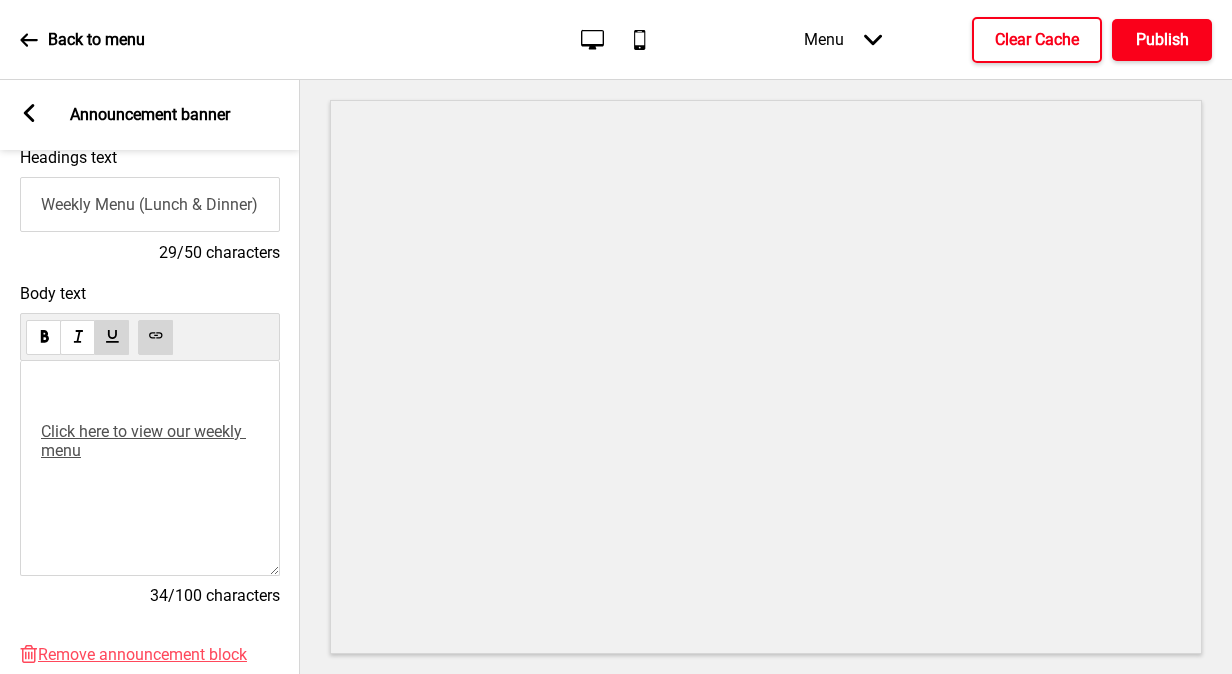 click on "Publish" at bounding box center [1162, 40] 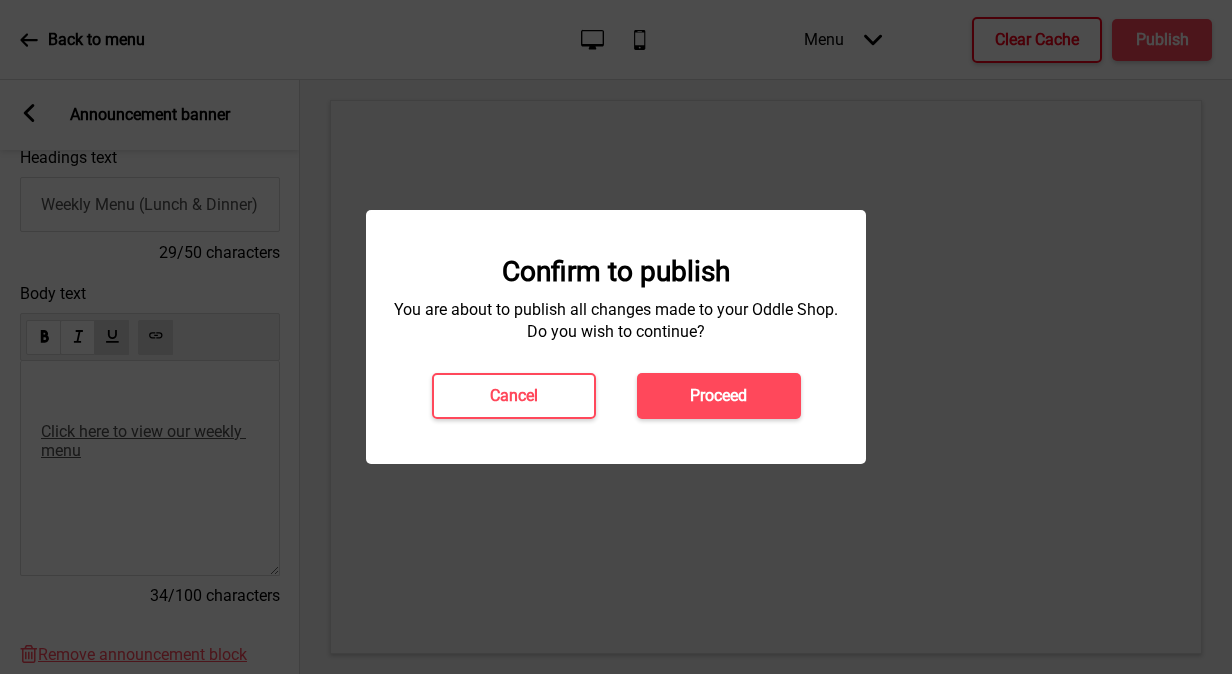 click on "Confirm to publish You are about to publish all changes made to your Oddle Shop. Do you wish to continue? Cancel Proceed" at bounding box center [616, 337] 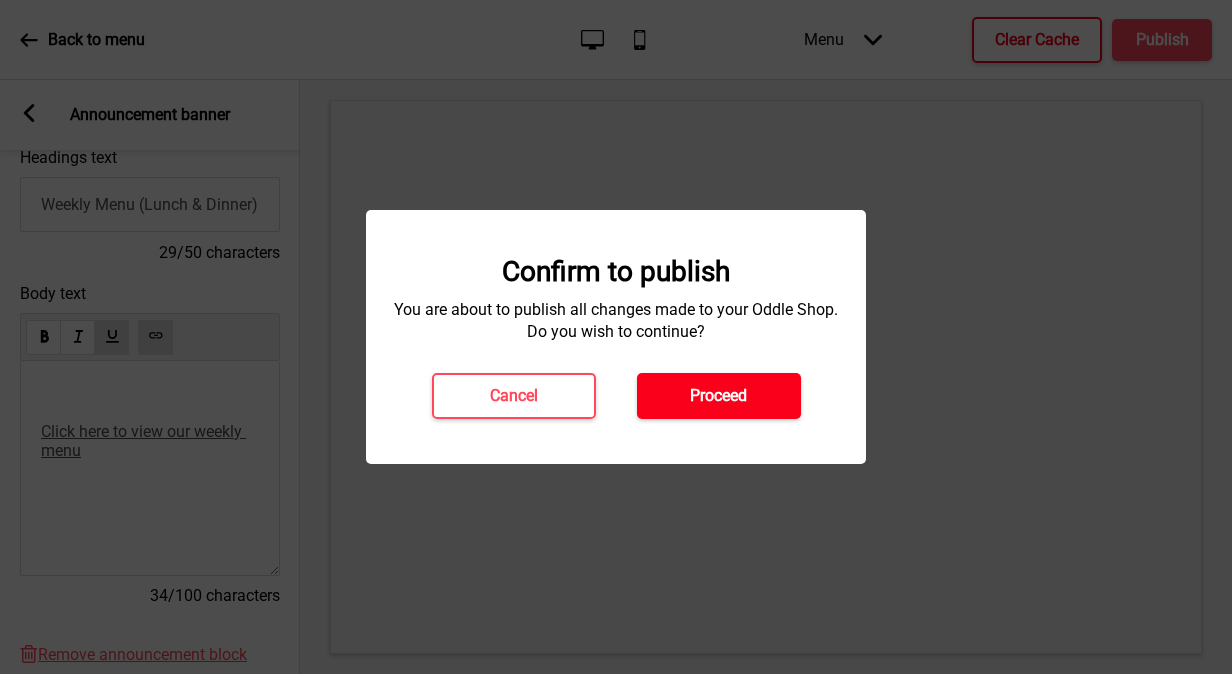 click on "Proceed" at bounding box center (719, 396) 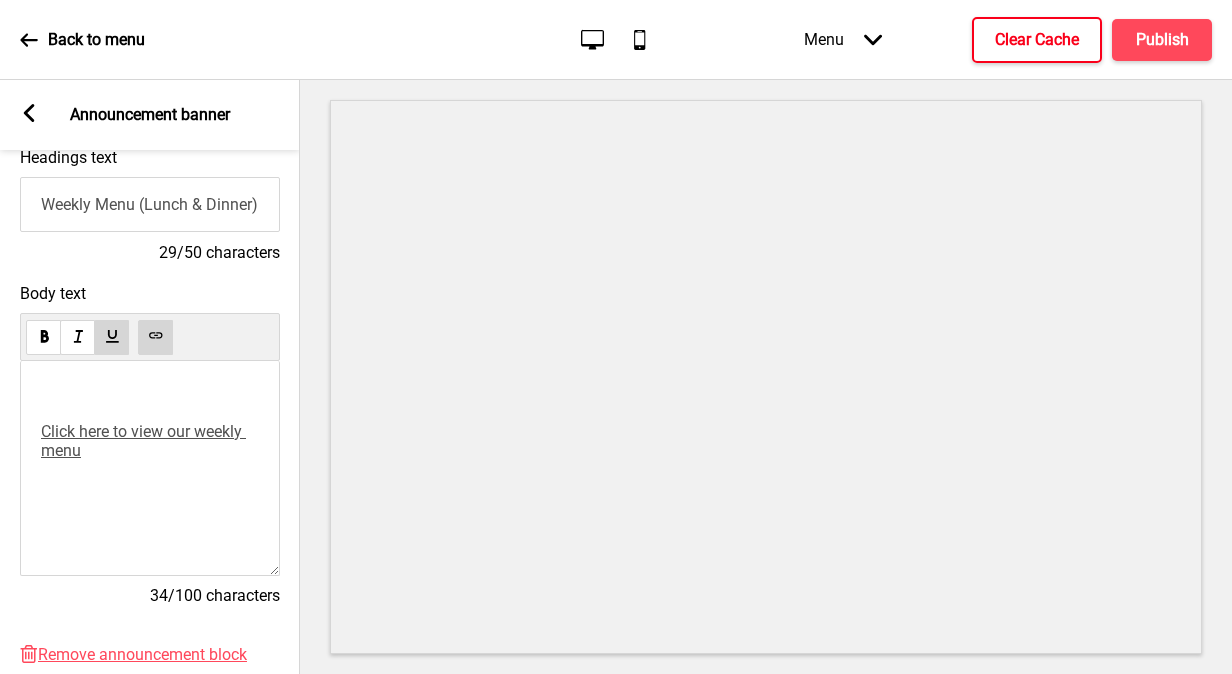 click 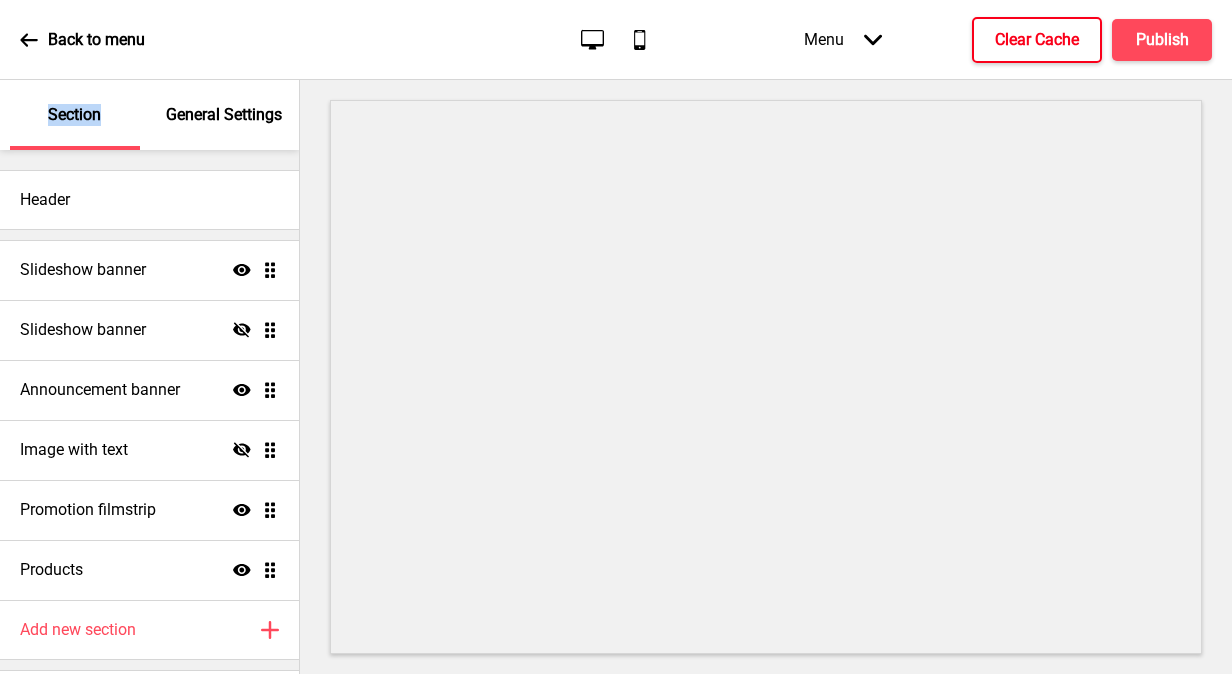 click on "Section" at bounding box center (75, 115) 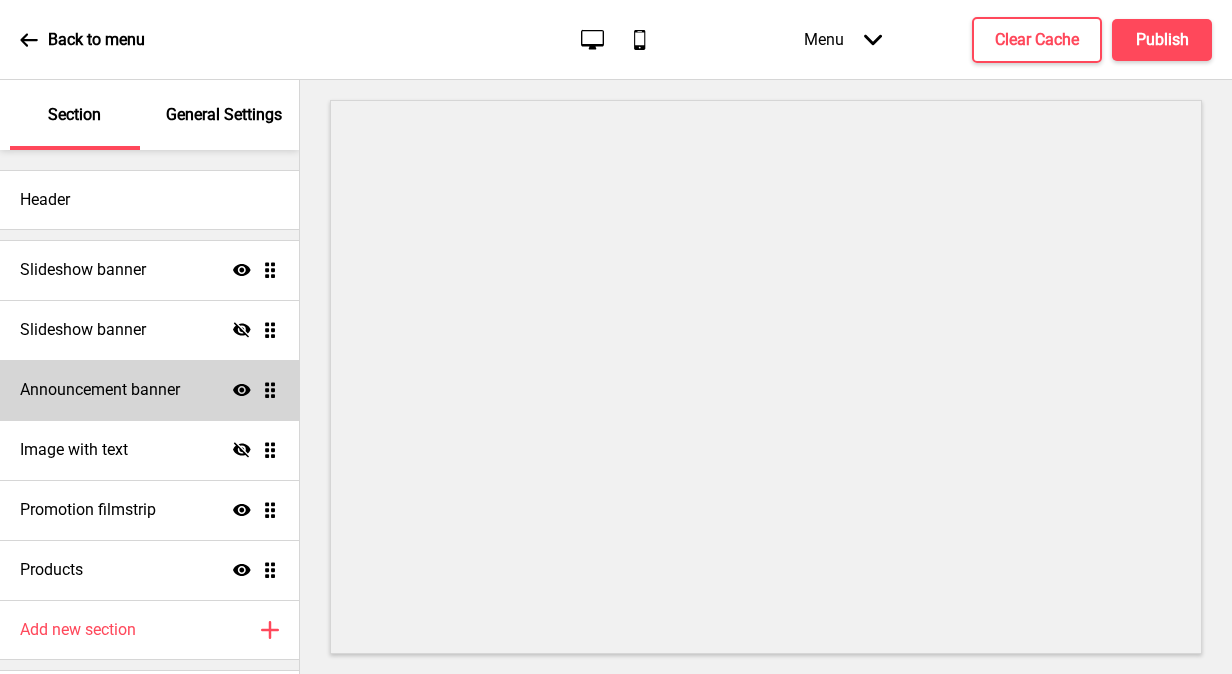 scroll, scrollTop: 0, scrollLeft: 0, axis: both 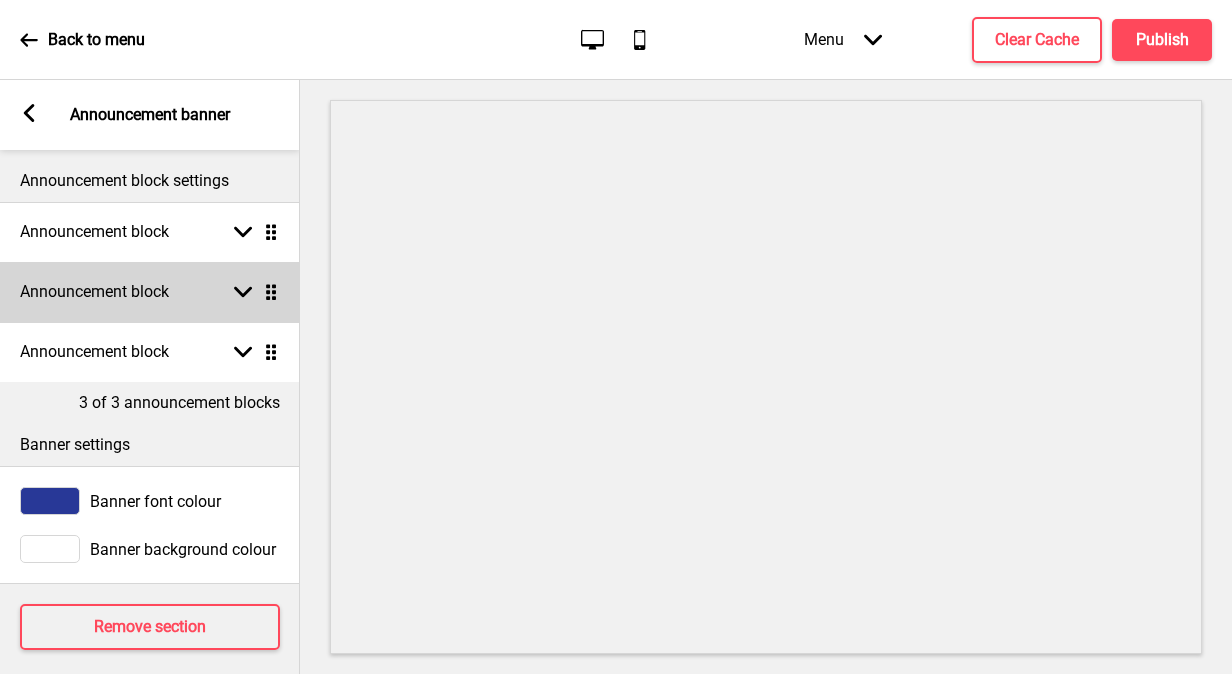 click 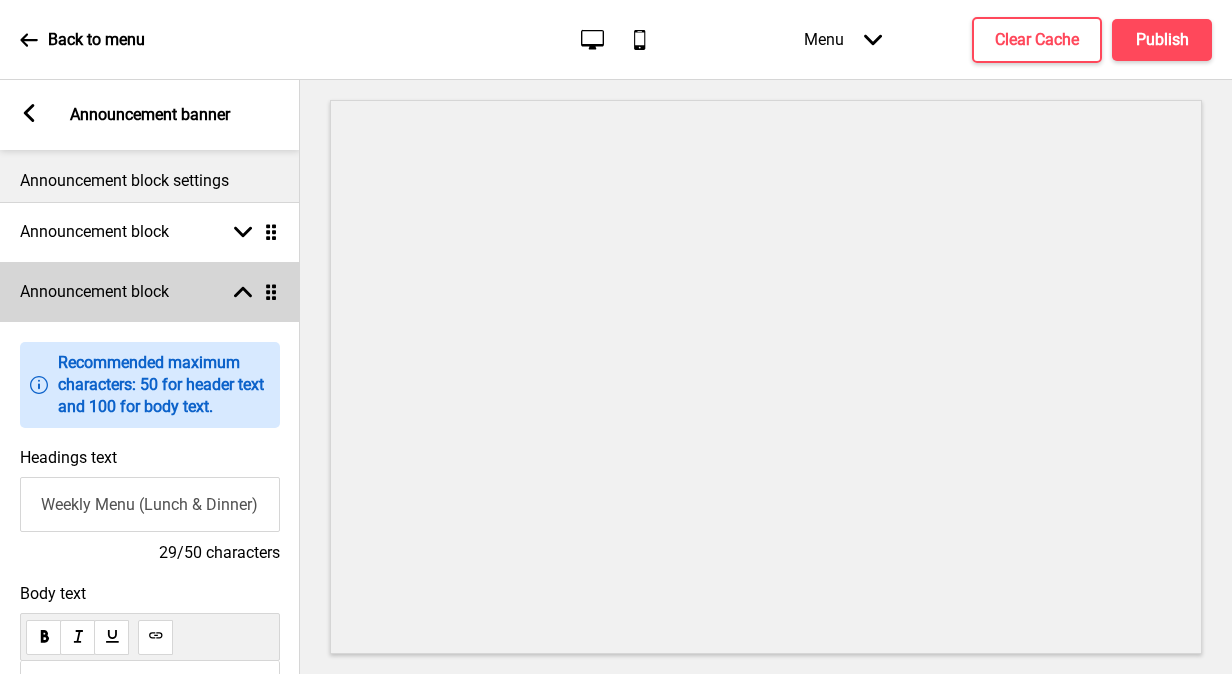 click 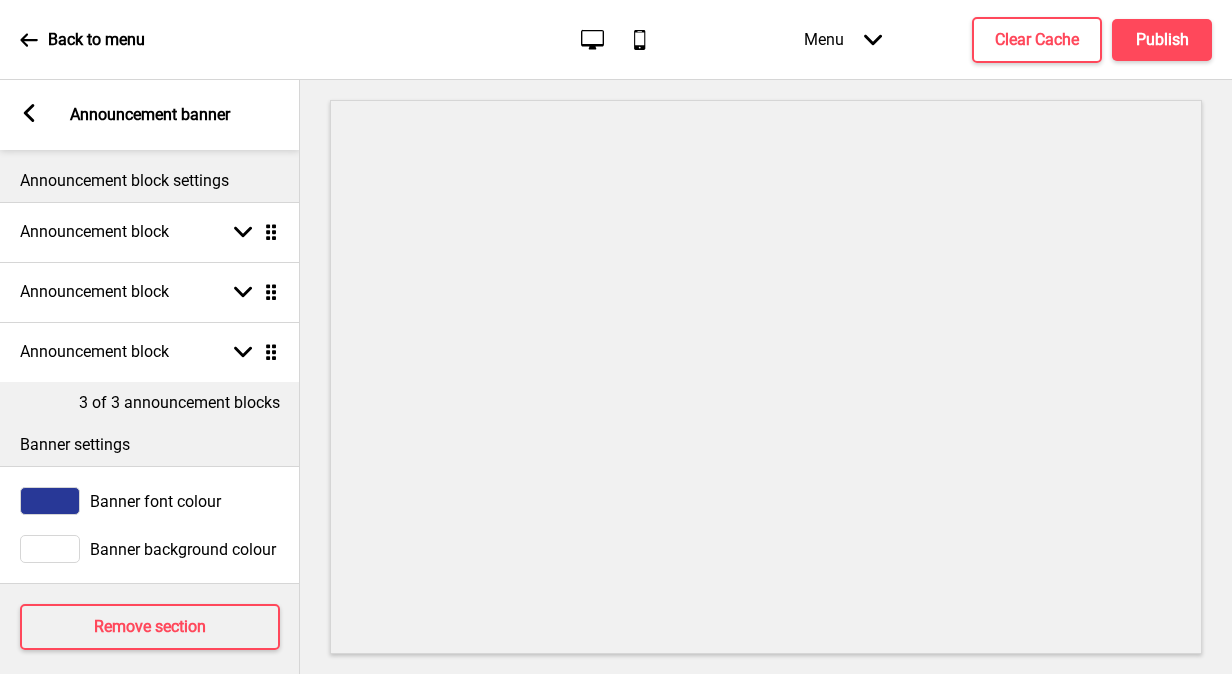 click on "3 of 3 announcement blocks" at bounding box center [150, 398] 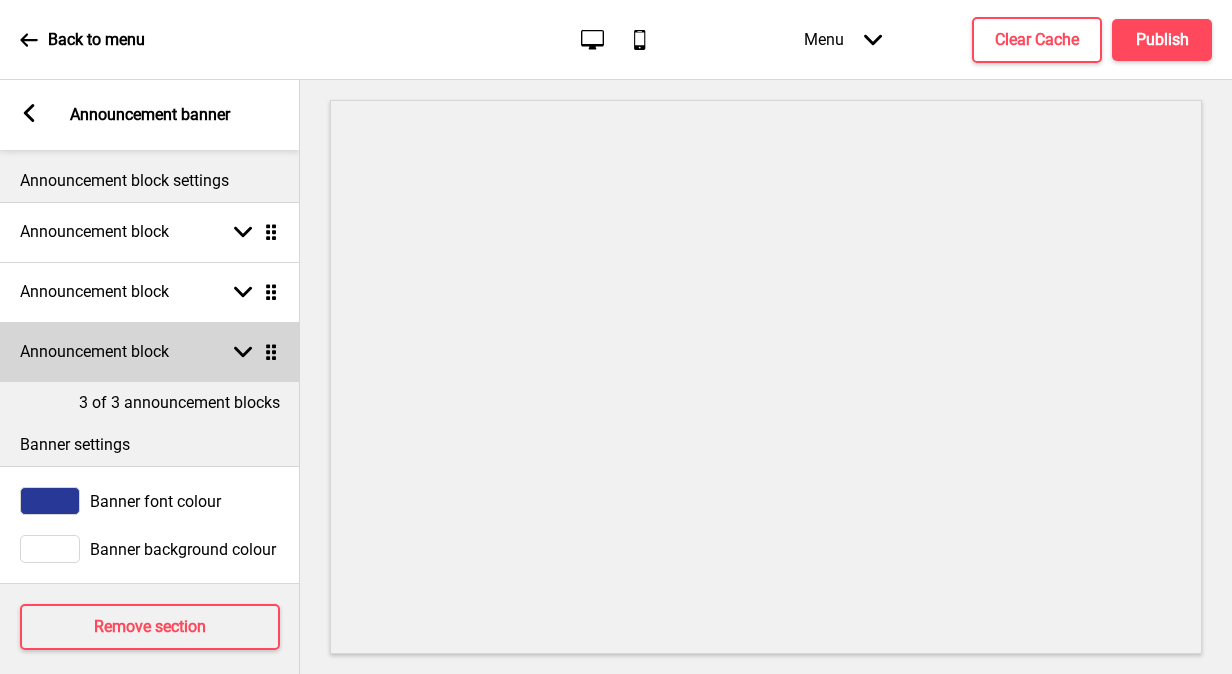 click 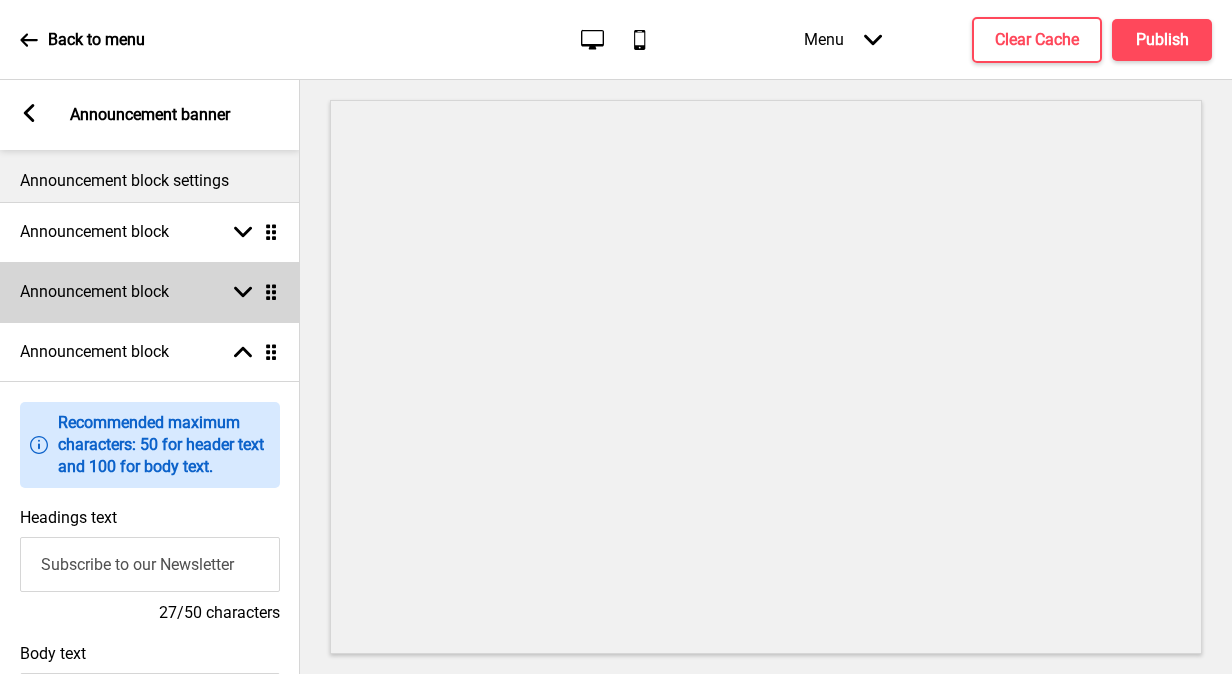 click on "Announcement block Arrow down Drag" at bounding box center [150, 292] 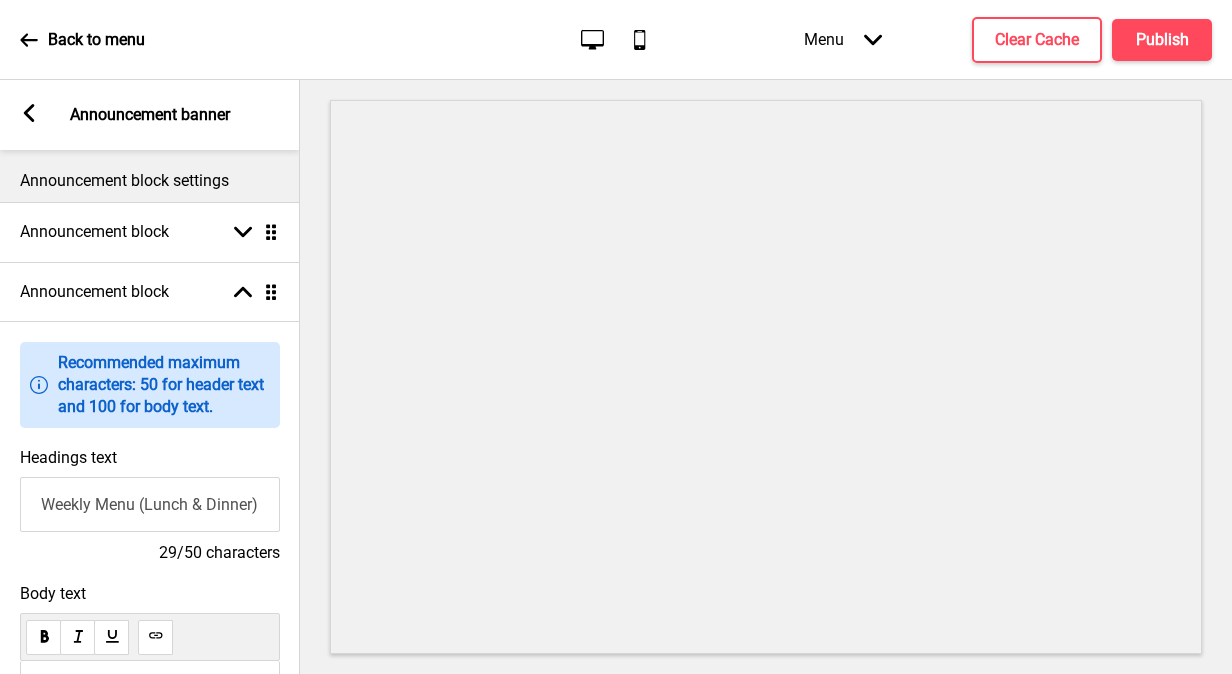 click on "Weekly Menu (Lunch & Dinner):" at bounding box center [150, 504] 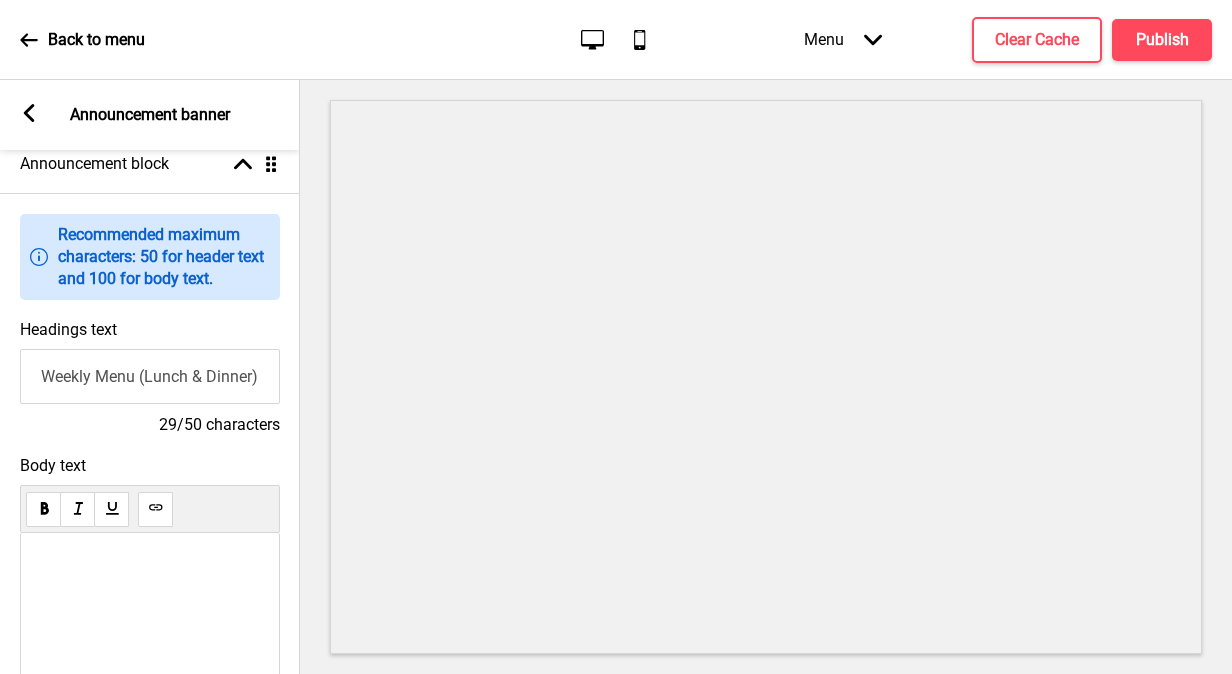 scroll, scrollTop: 200, scrollLeft: 0, axis: vertical 